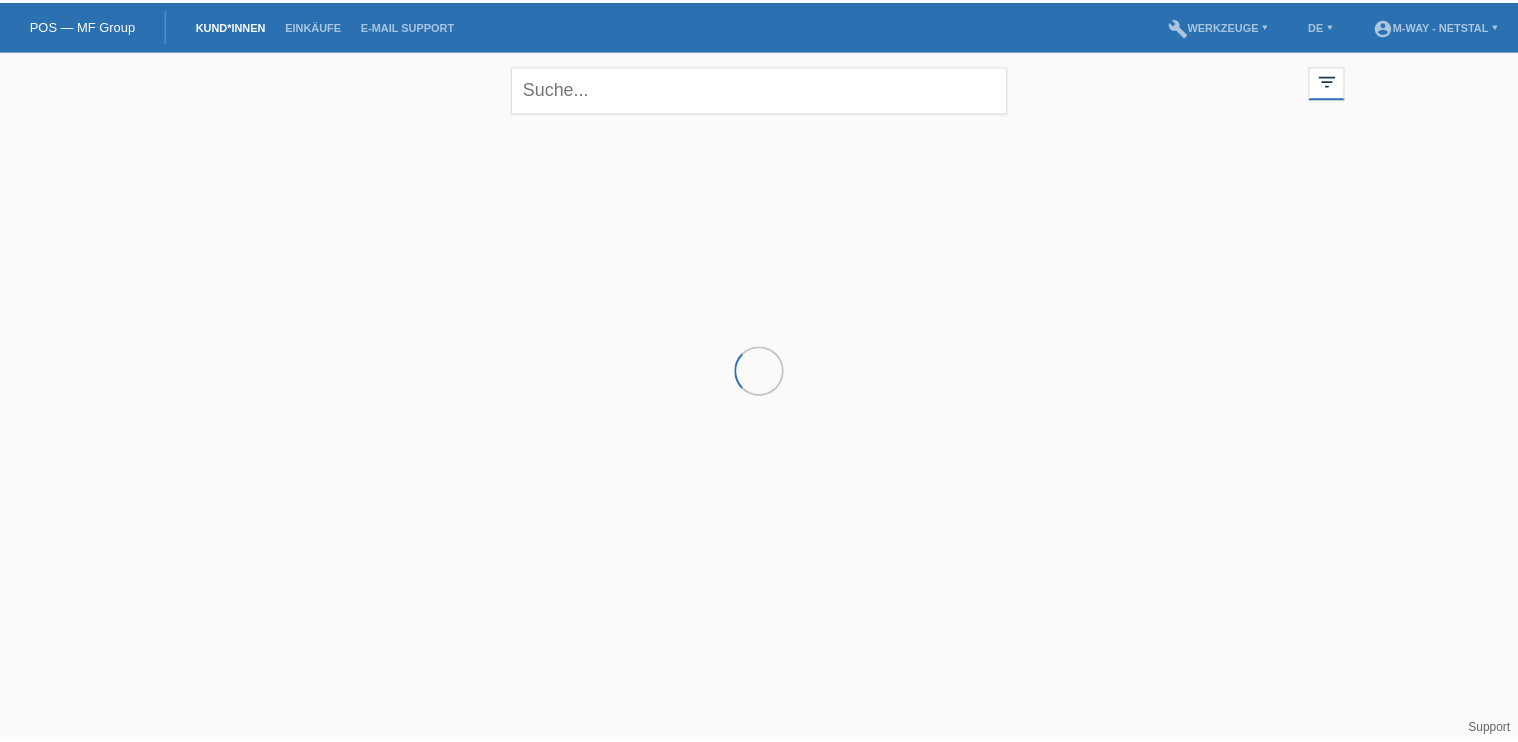 scroll, scrollTop: 0, scrollLeft: 0, axis: both 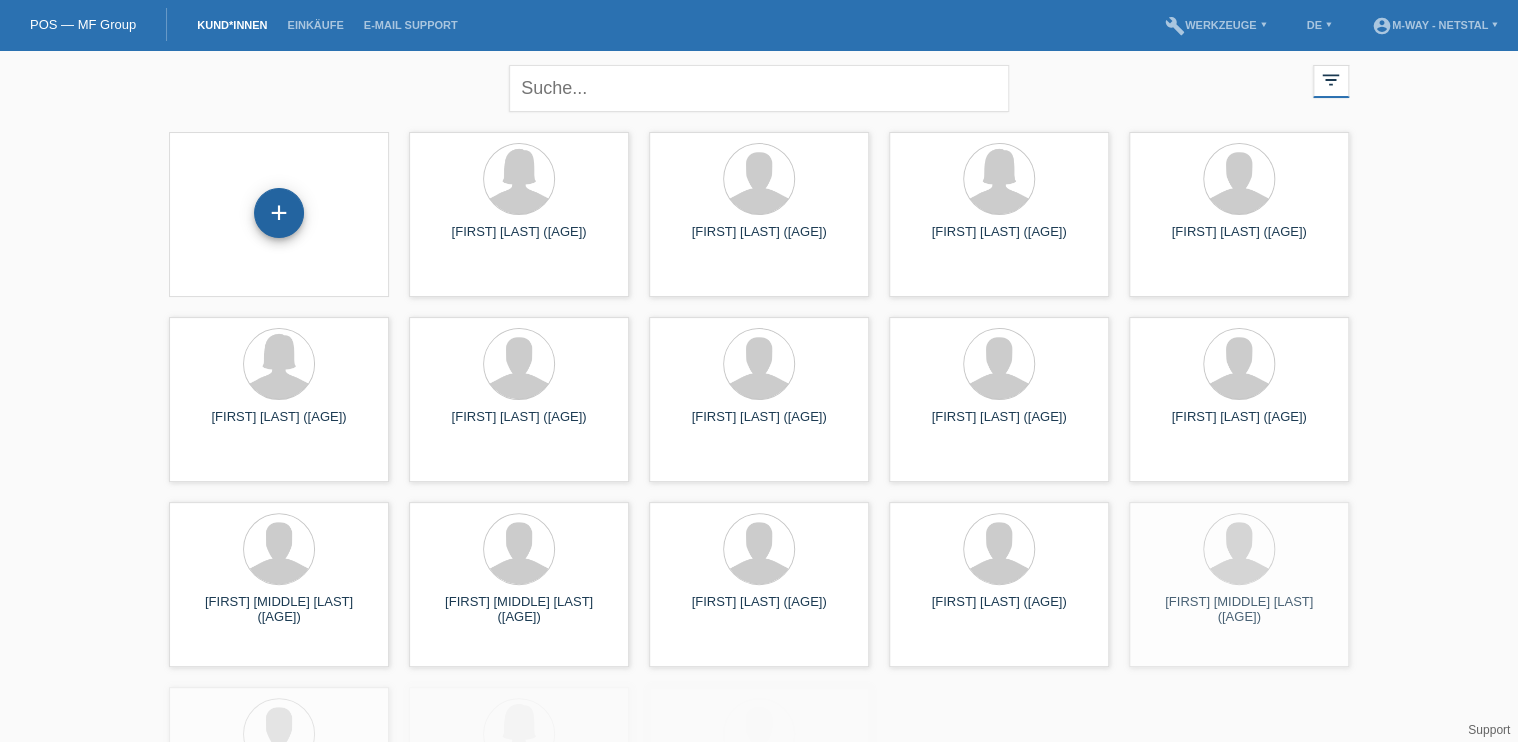 click on "+" at bounding box center (279, 213) 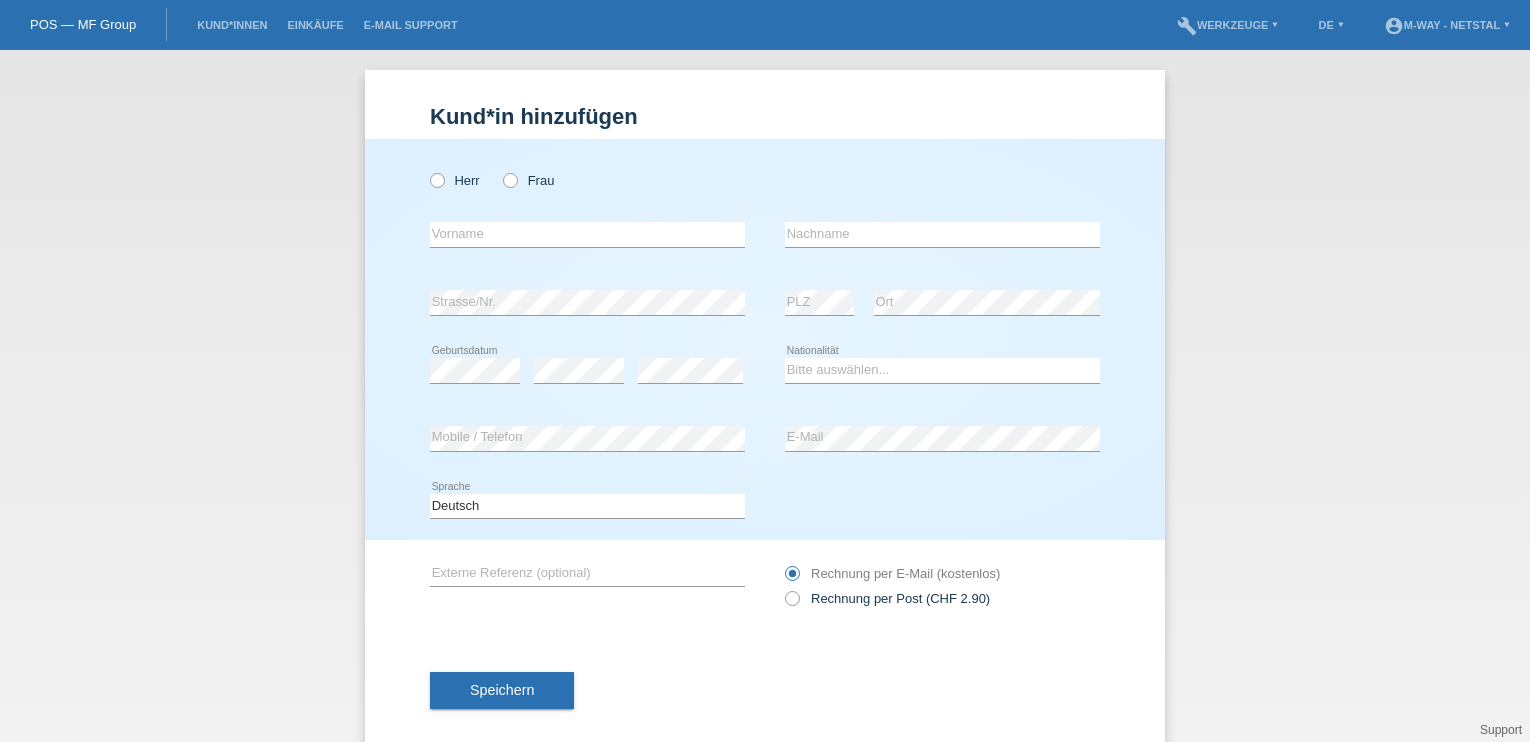 scroll, scrollTop: 0, scrollLeft: 0, axis: both 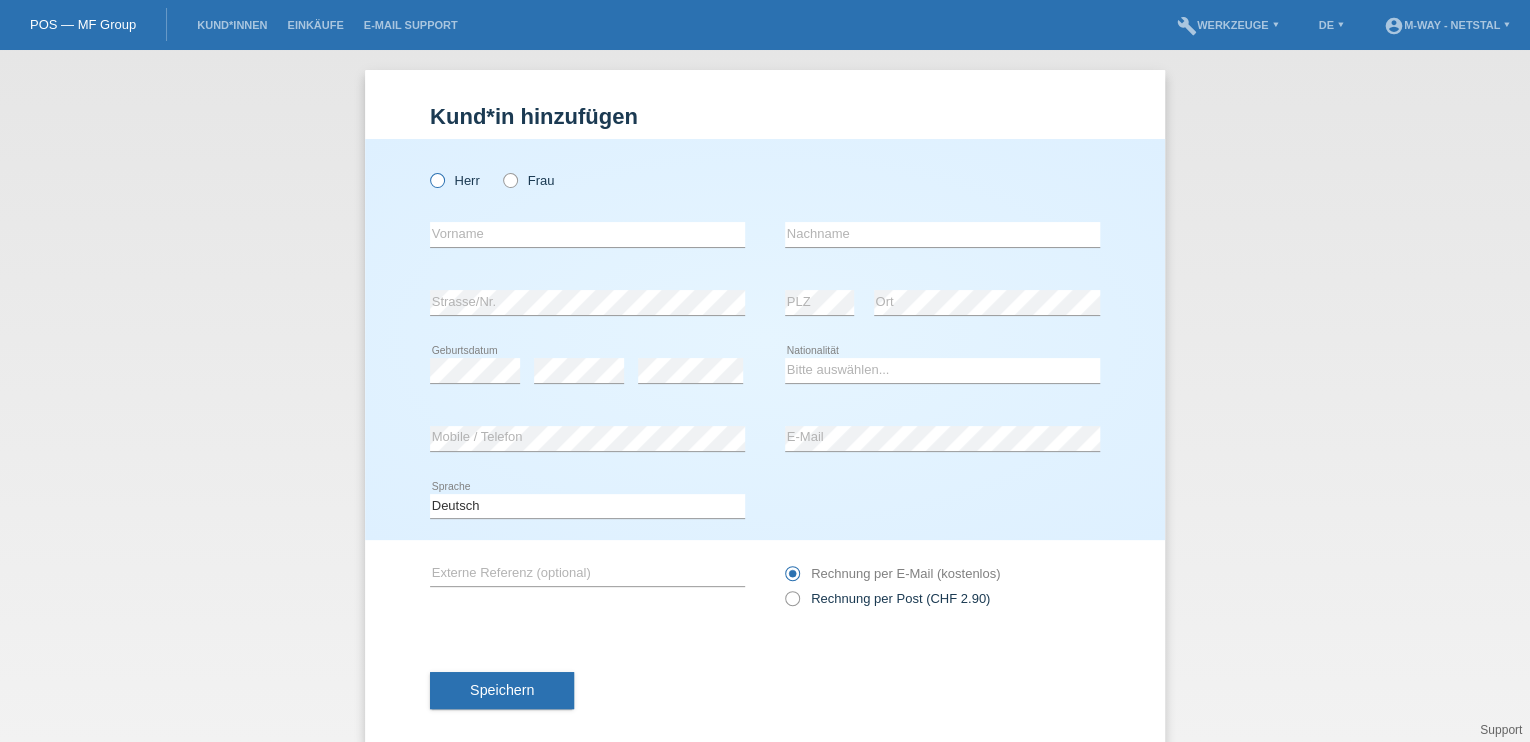 click at bounding box center [427, 170] 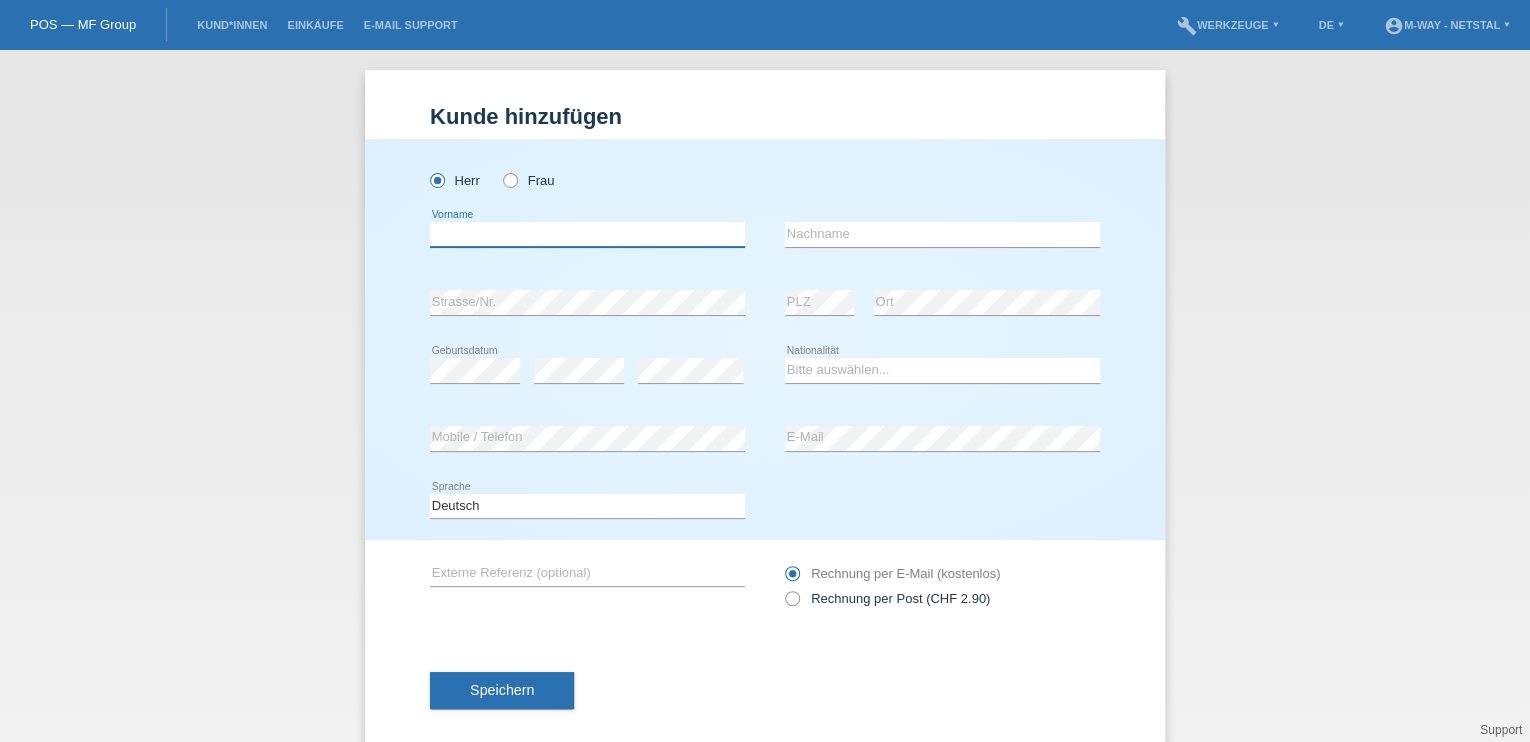 click at bounding box center (587, 234) 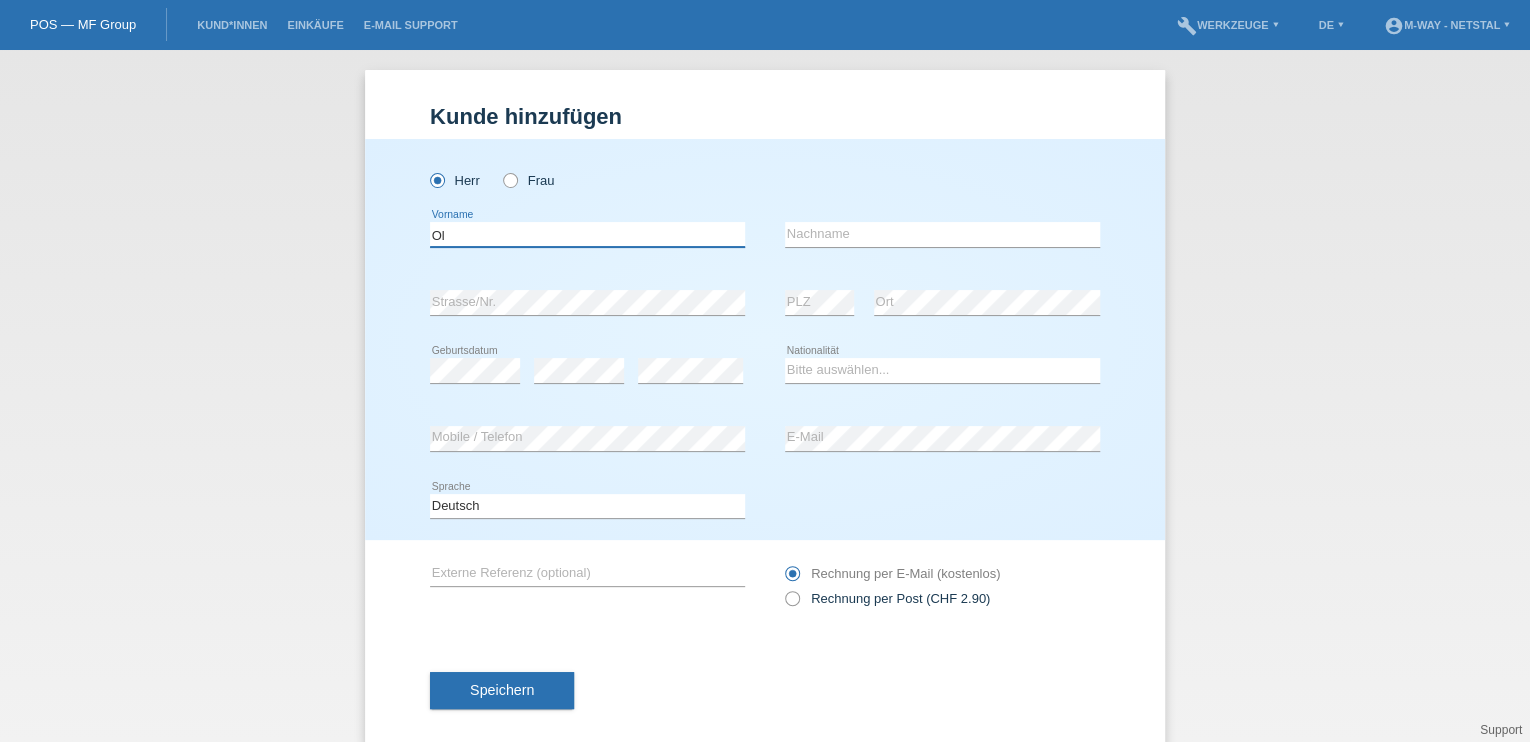 type on "[FIRST]" 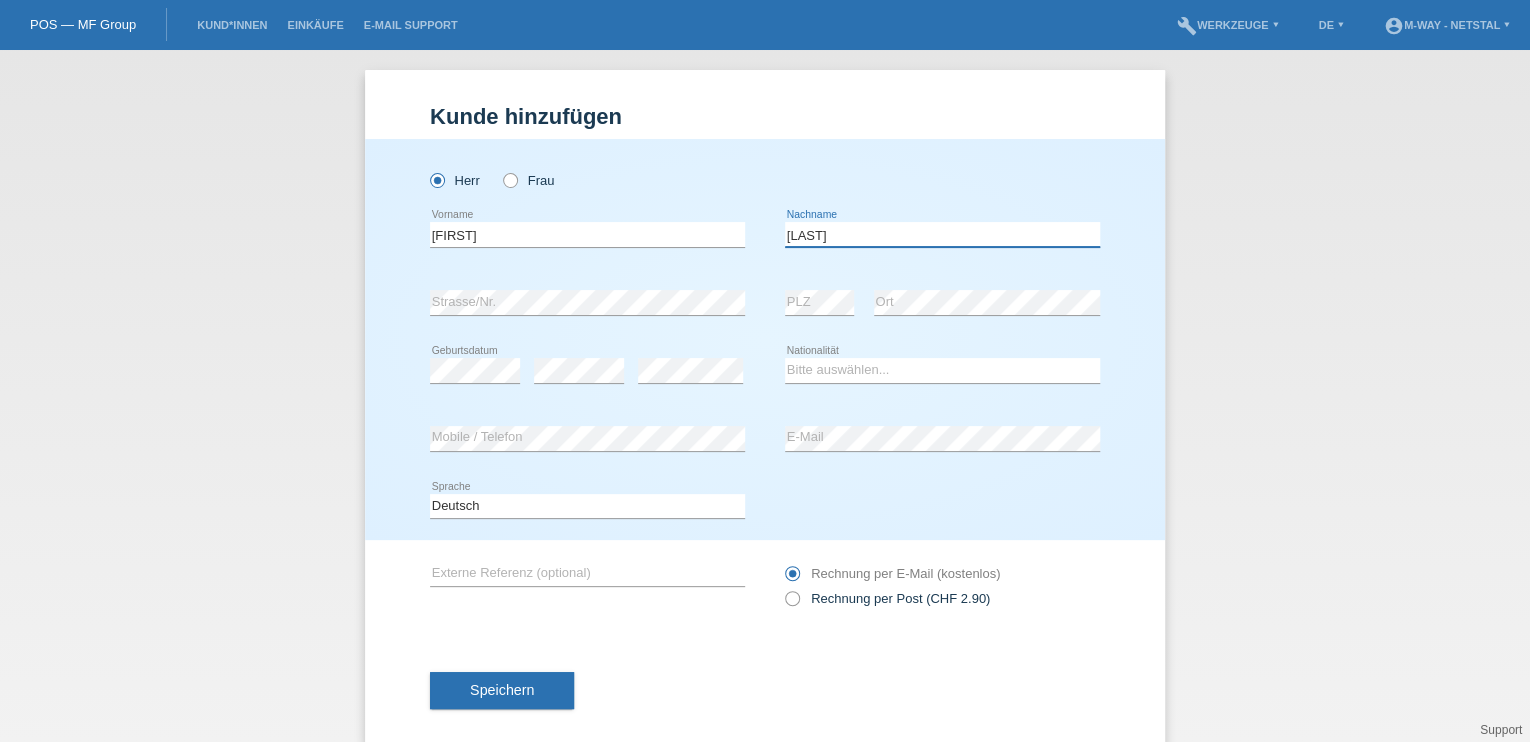 type on "[LAST]" 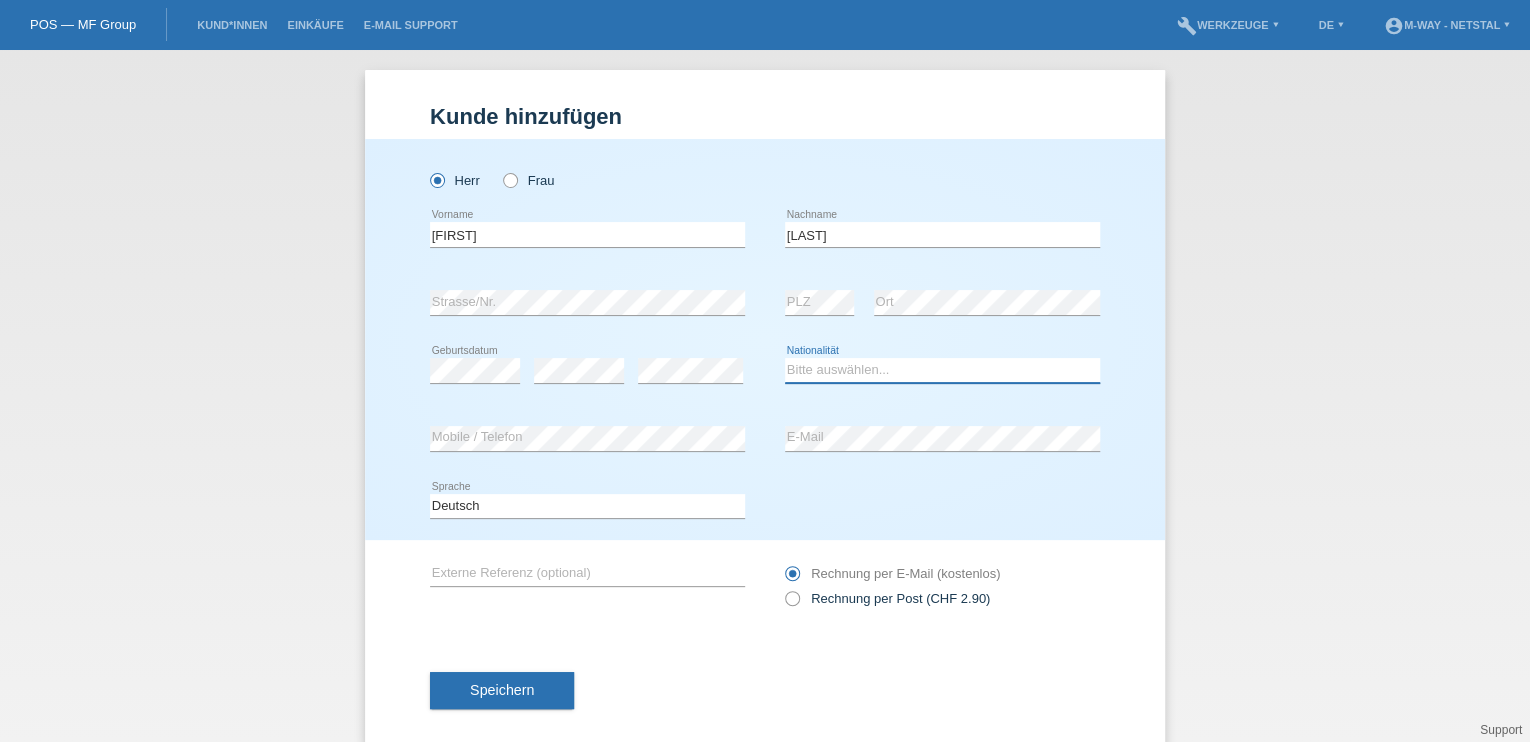 click on "Bitte auswählen...
Schweiz
Deutschland
Liechtenstein
Österreich
------------
Afghanistan
Ägypten
Åland
Albanien
Algerien" at bounding box center (942, 370) 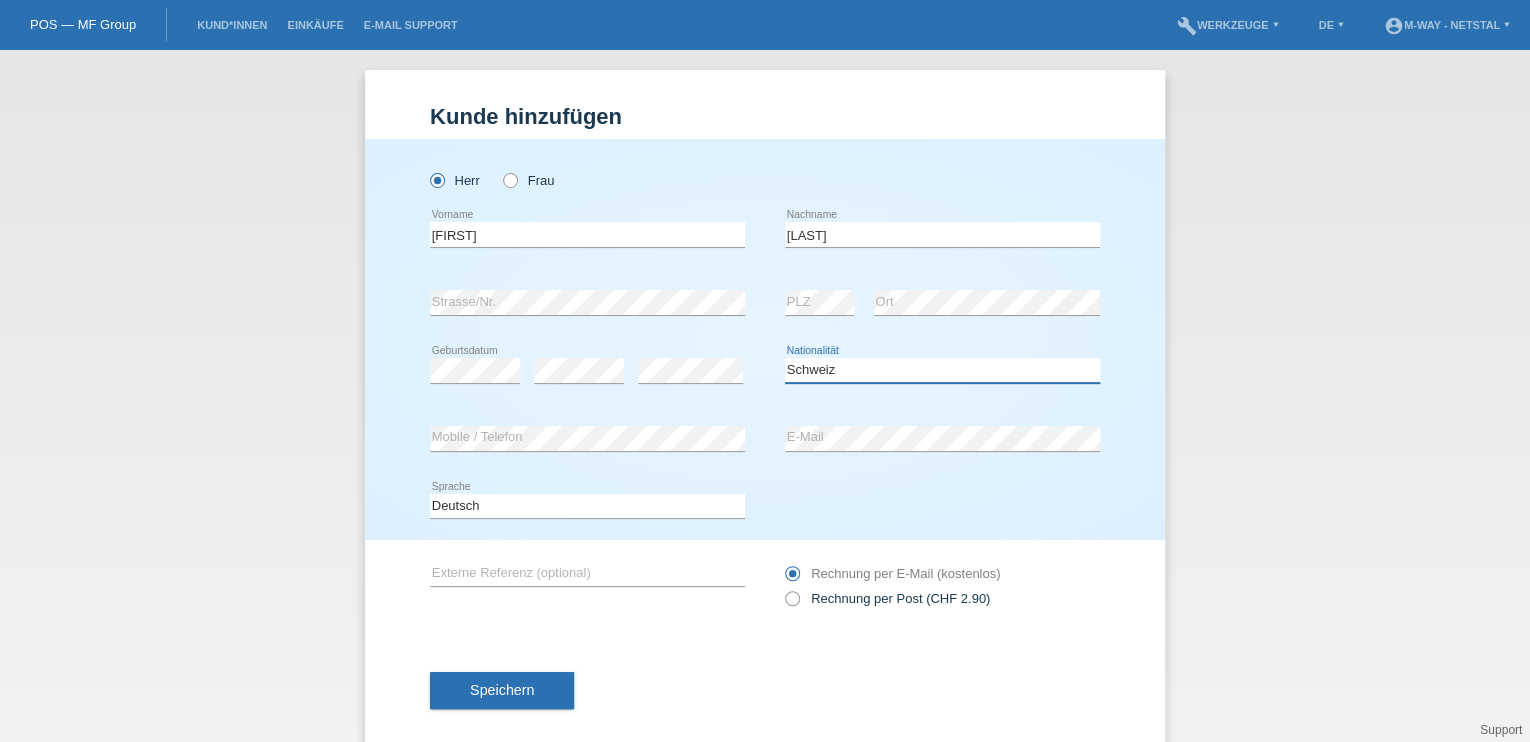 click on "Bitte auswählen...
Schweiz
Deutschland
Liechtenstein
Österreich
------------
Afghanistan
Ägypten
Åland
Albanien
Algerien" at bounding box center [942, 370] 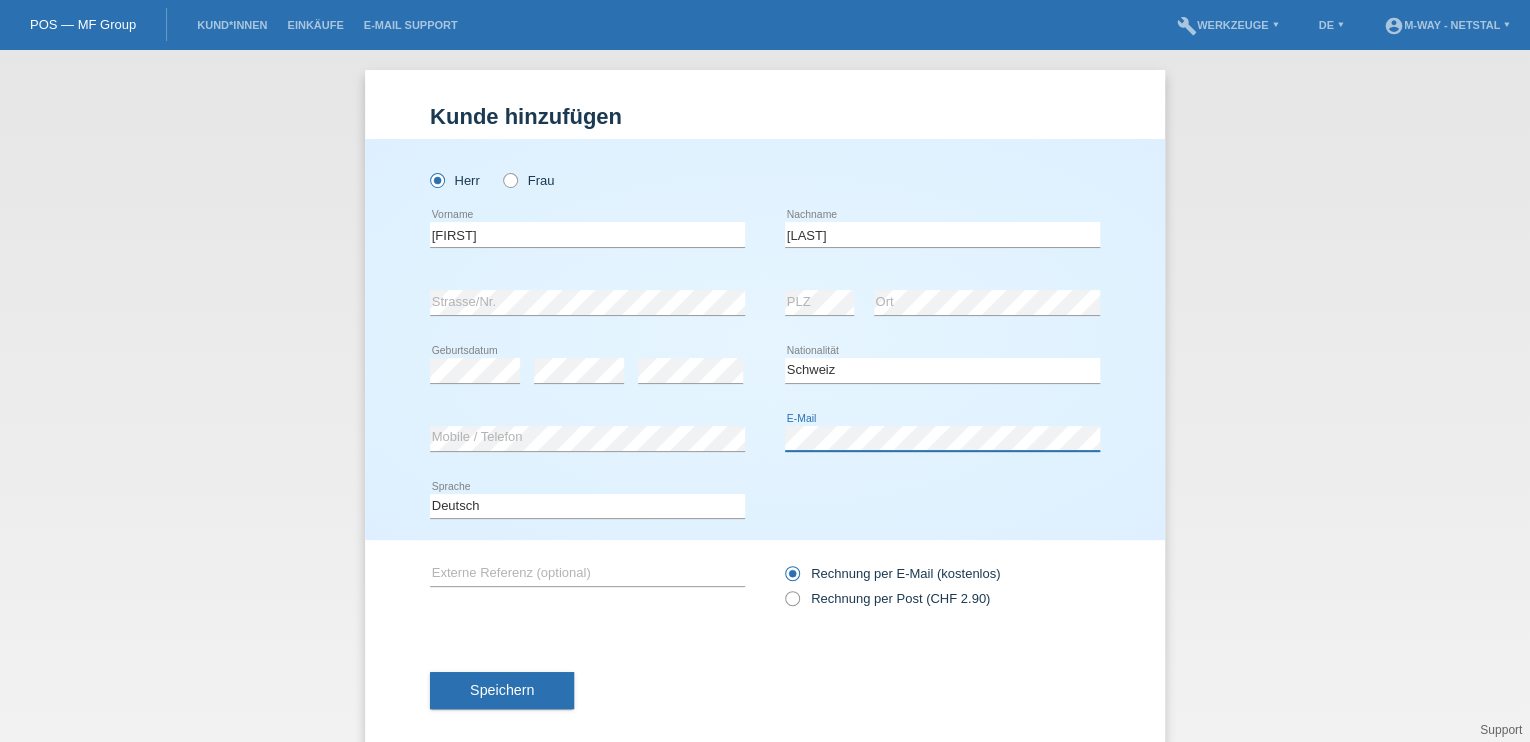 scroll, scrollTop: 25, scrollLeft: 0, axis: vertical 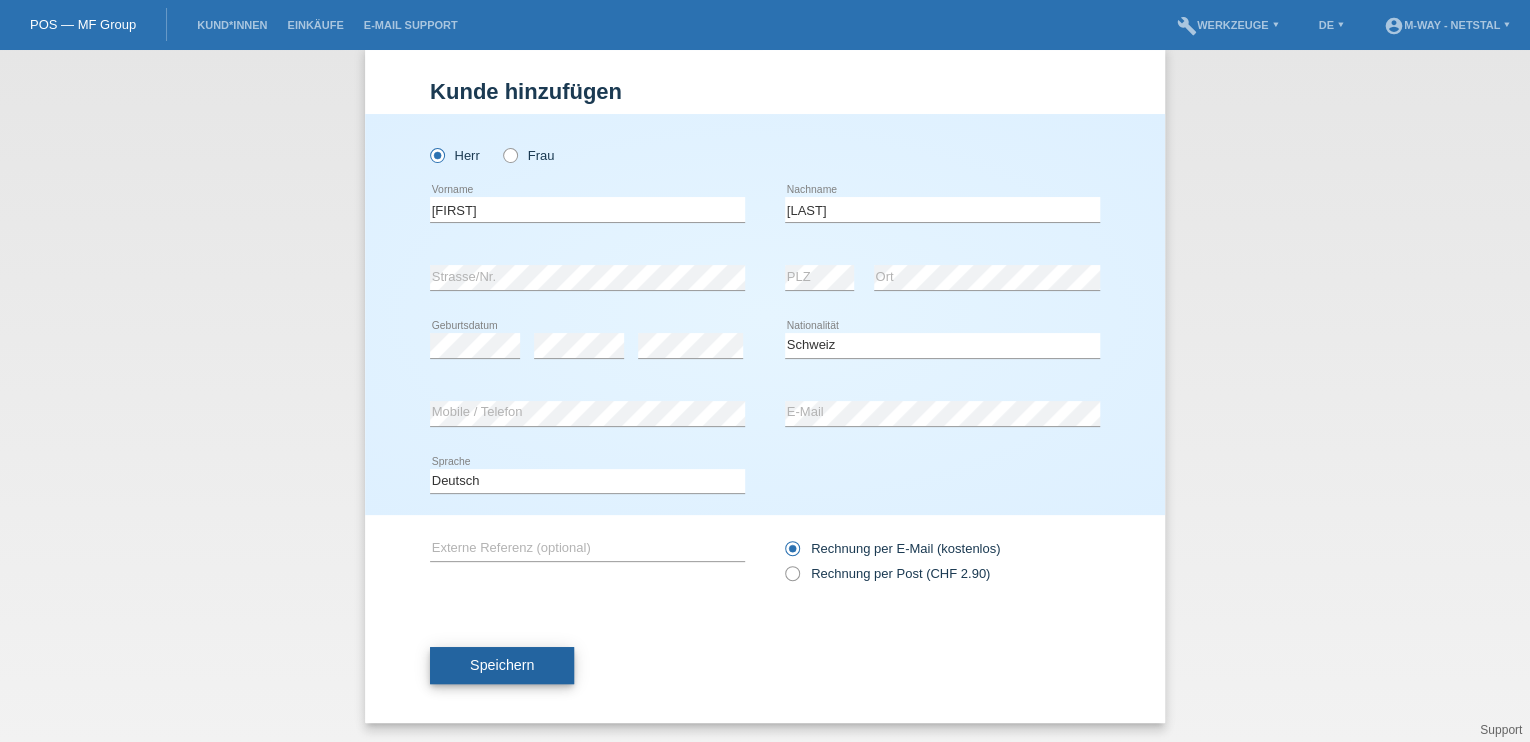 click on "Speichern" at bounding box center [502, 665] 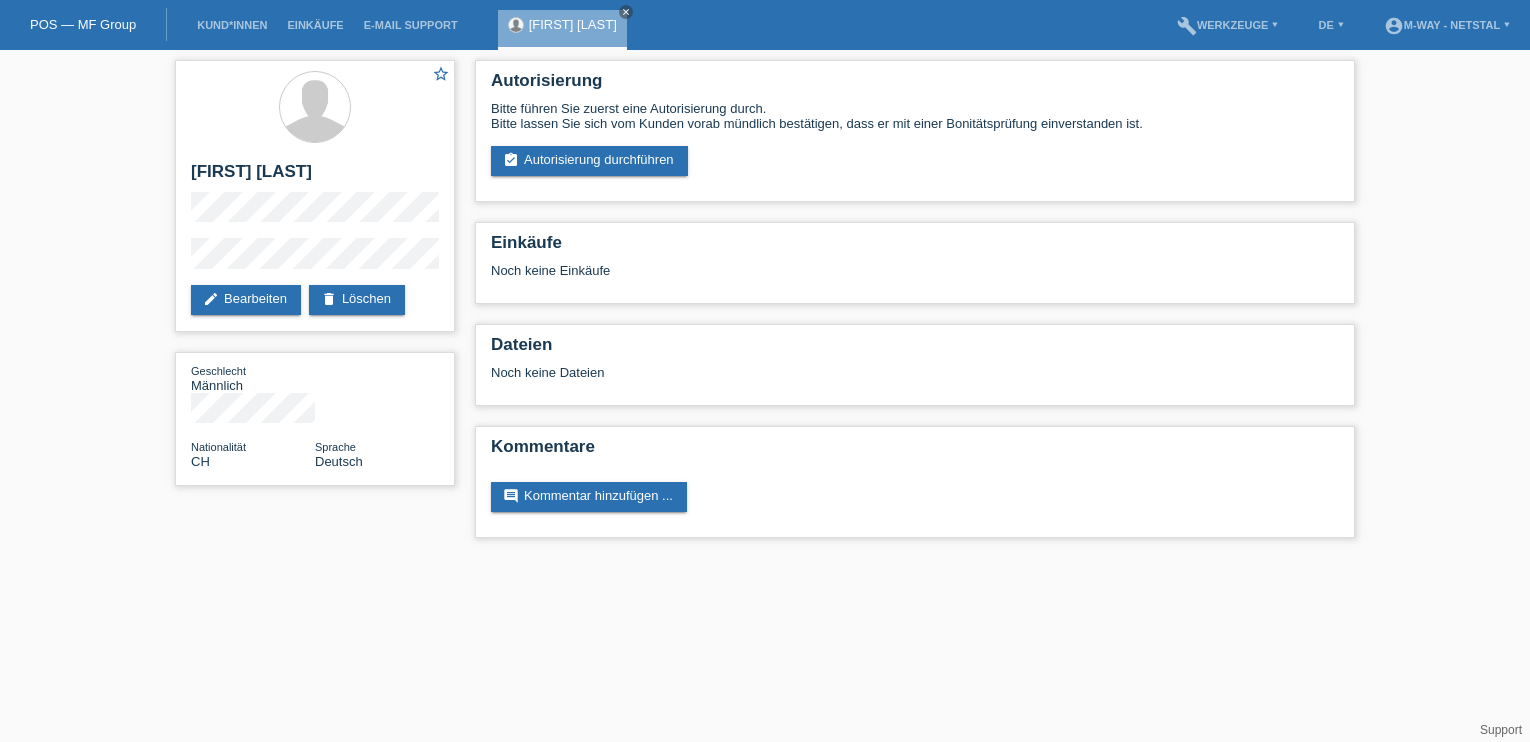 scroll, scrollTop: 0, scrollLeft: 0, axis: both 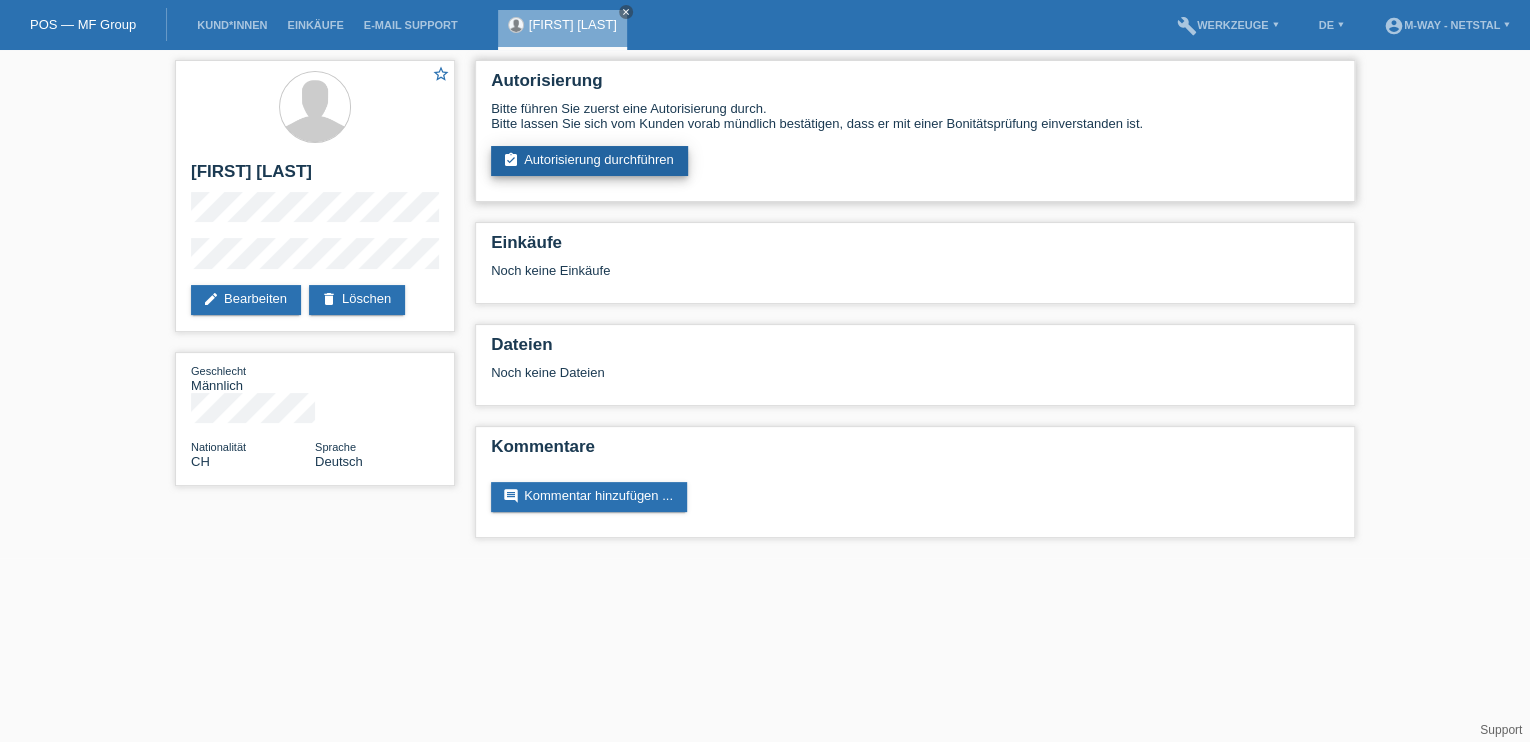click on "assignment_turned_in  Autorisierung durchführen" at bounding box center [589, 161] 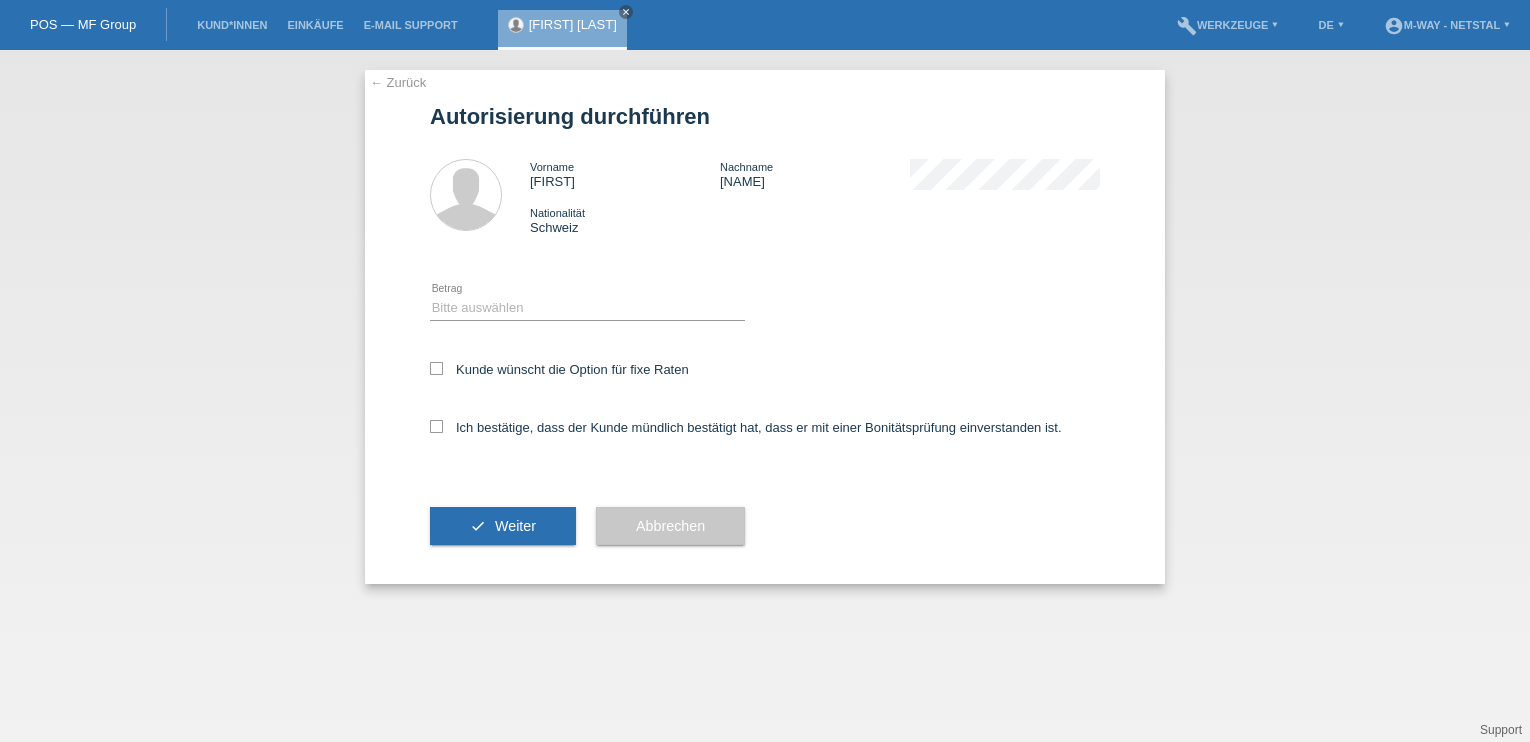 scroll, scrollTop: 0, scrollLeft: 0, axis: both 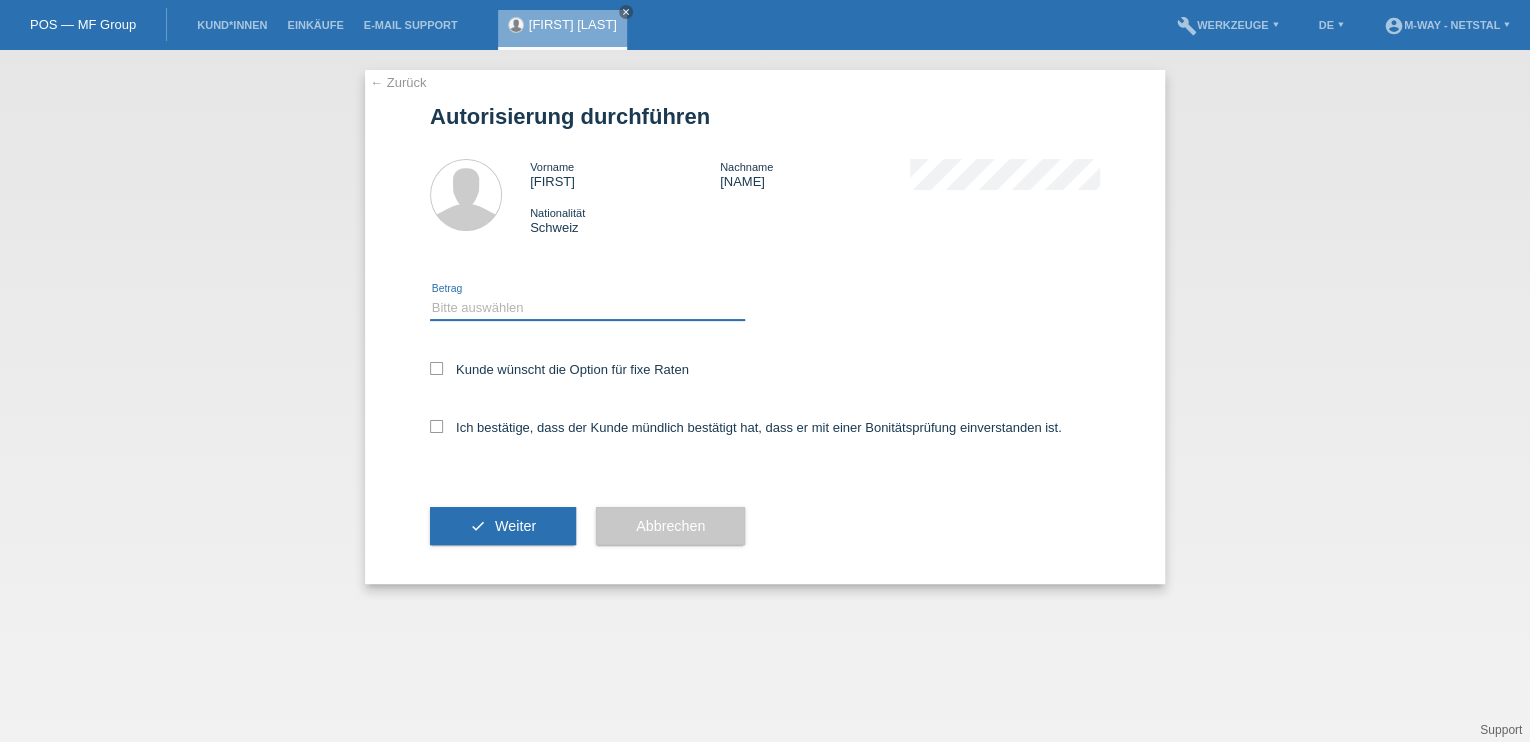 click on "Bitte auswählen
CHF 1.00 - CHF 499.00
CHF 500.00 - CHF 1'999.00
CHF 2'000.00 - CHF 15'000.00" at bounding box center [587, 308] 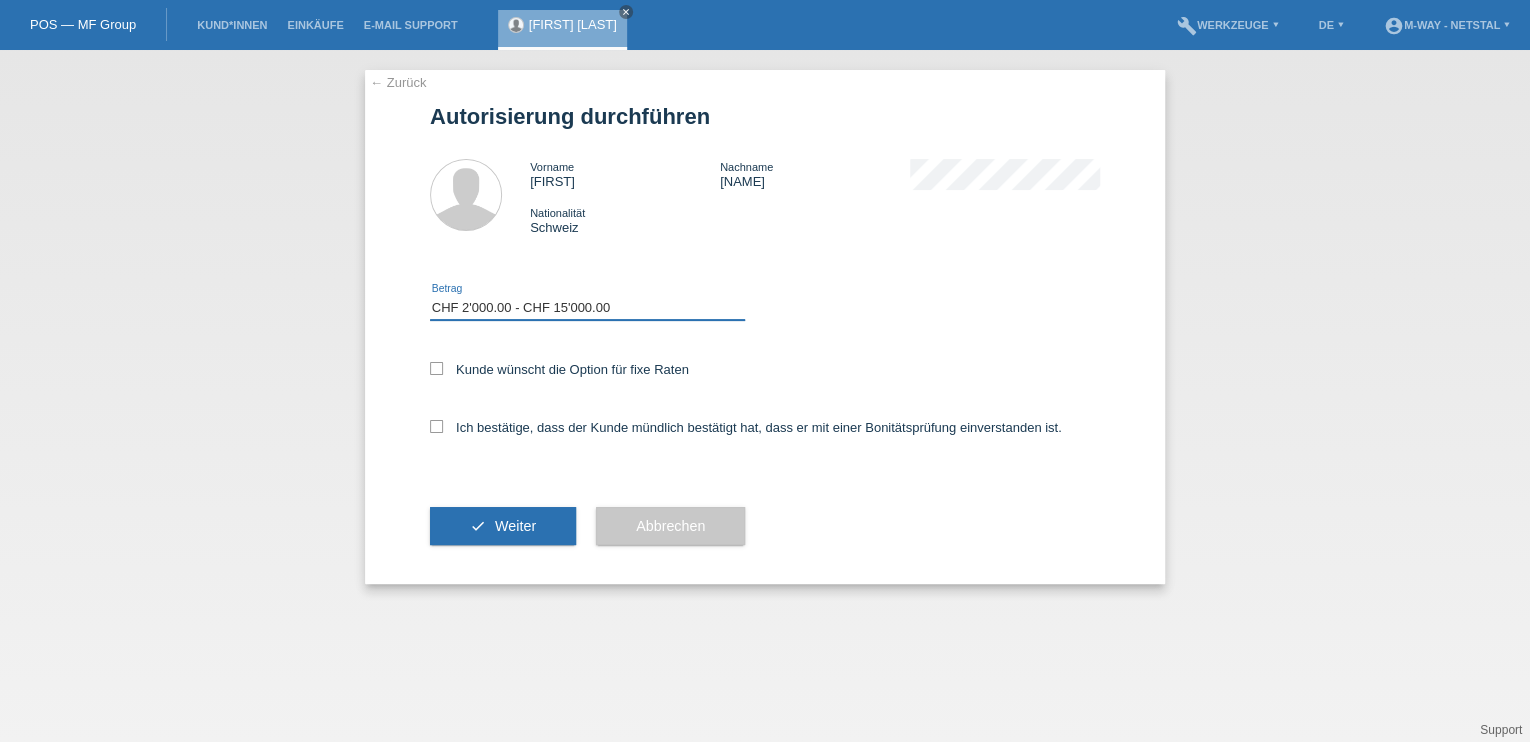 click on "Bitte auswählen
CHF 1.00 - CHF 499.00
CHF 500.00 - CHF 1'999.00
CHF 2'000.00 - CHF 15'000.00" at bounding box center (587, 308) 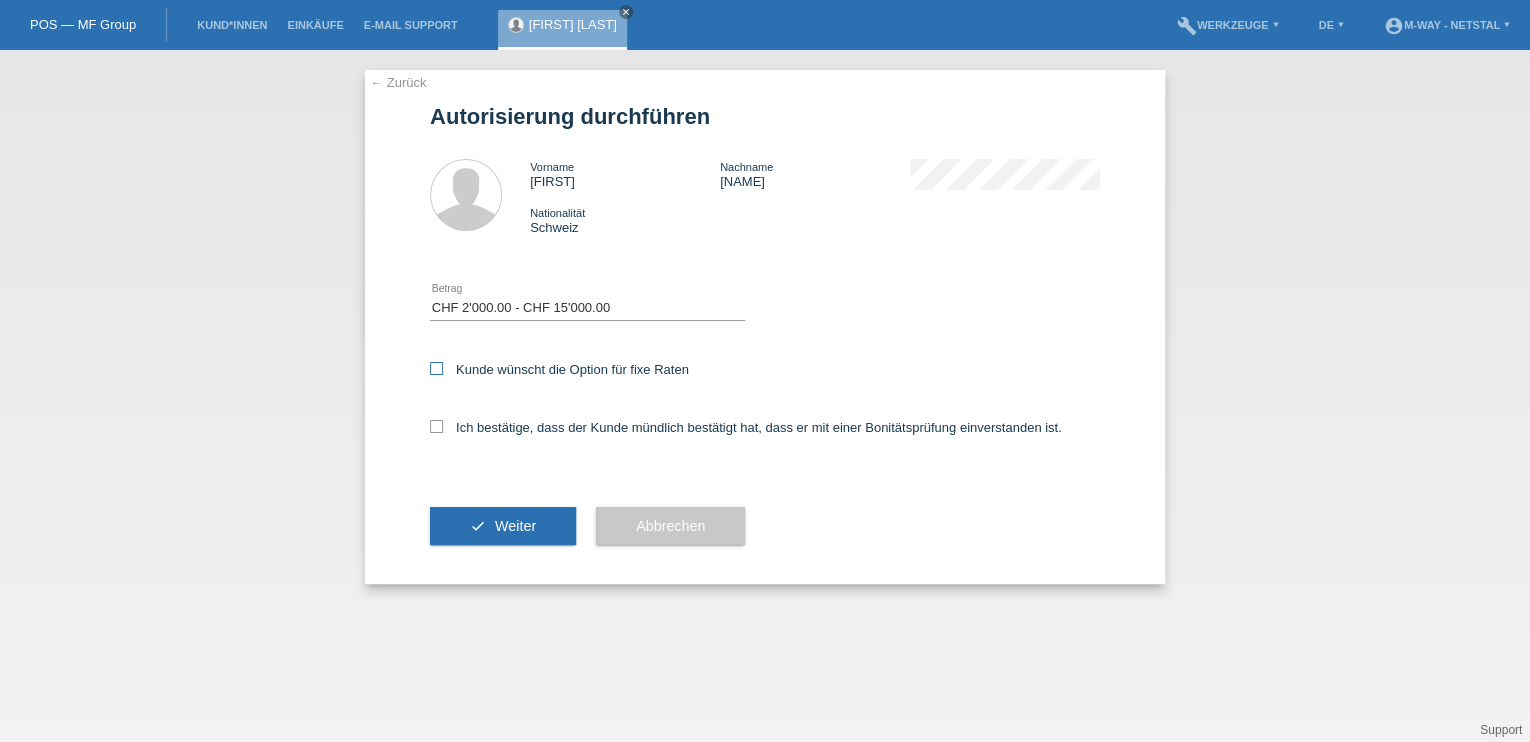 click on "Kunde wünscht die Option für fixe Raten" at bounding box center (559, 369) 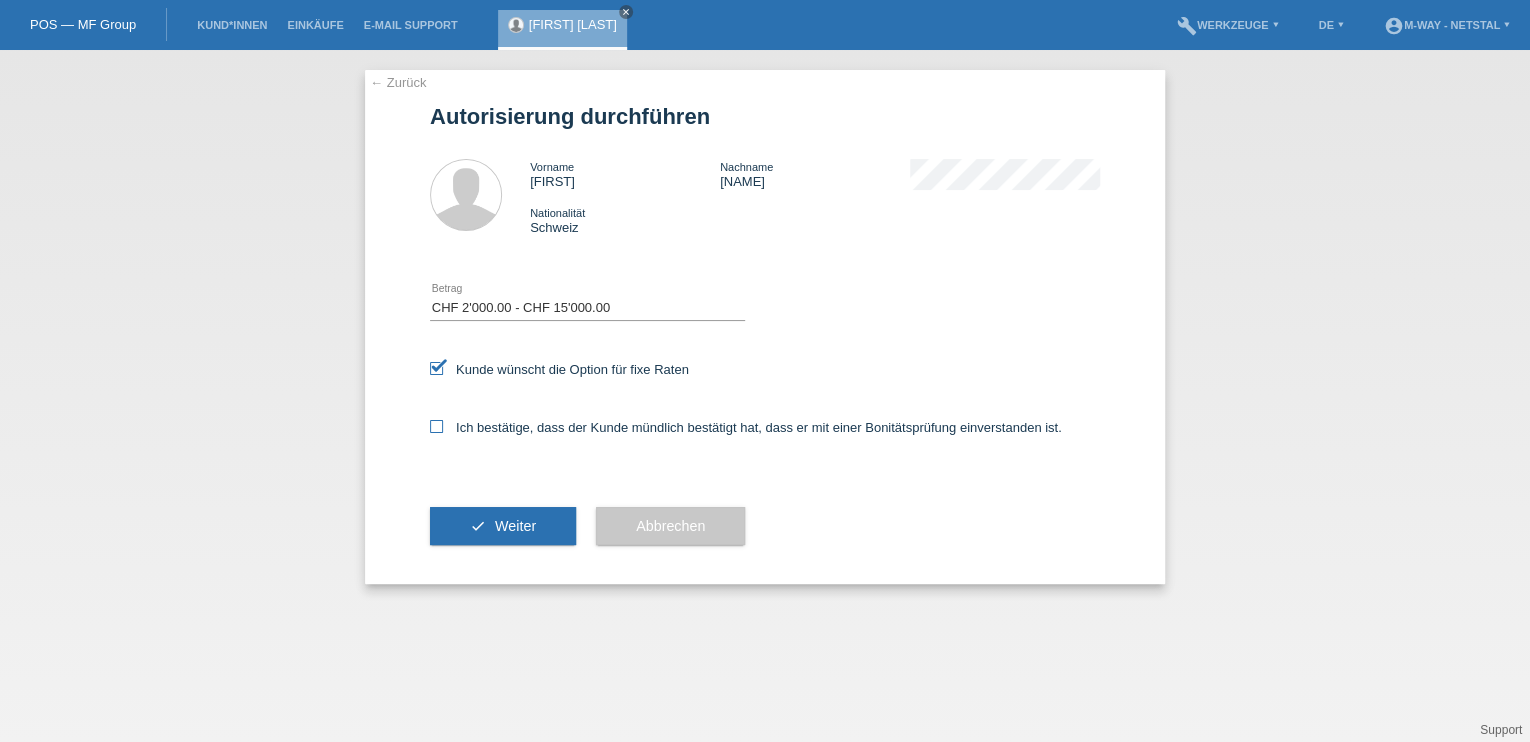 click on "Ich bestätige, dass der Kunde mündlich bestätigt hat, dass er mit einer Bonitätsprüfung einverstanden ist." at bounding box center [559, 369] 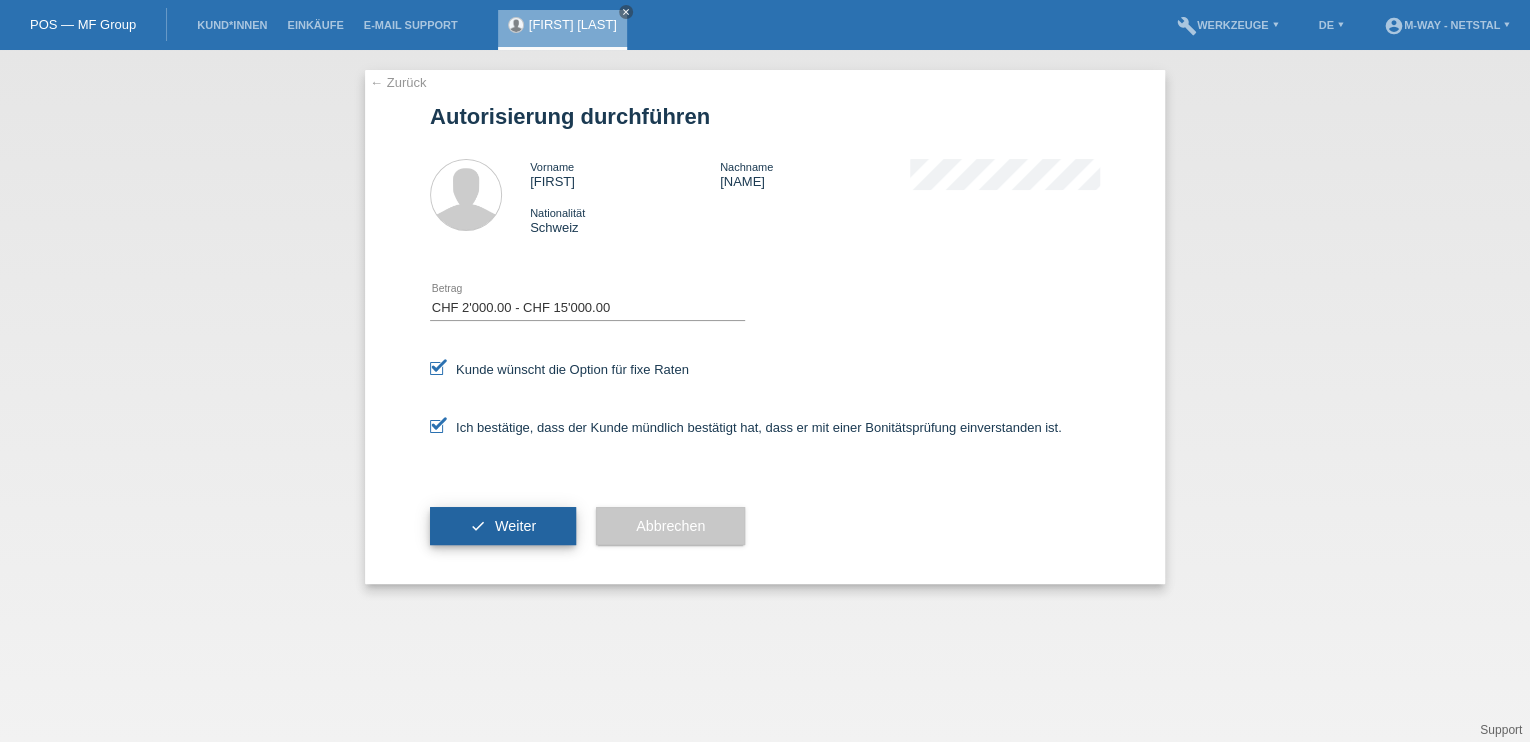 click on "check   Weiter" at bounding box center (503, 526) 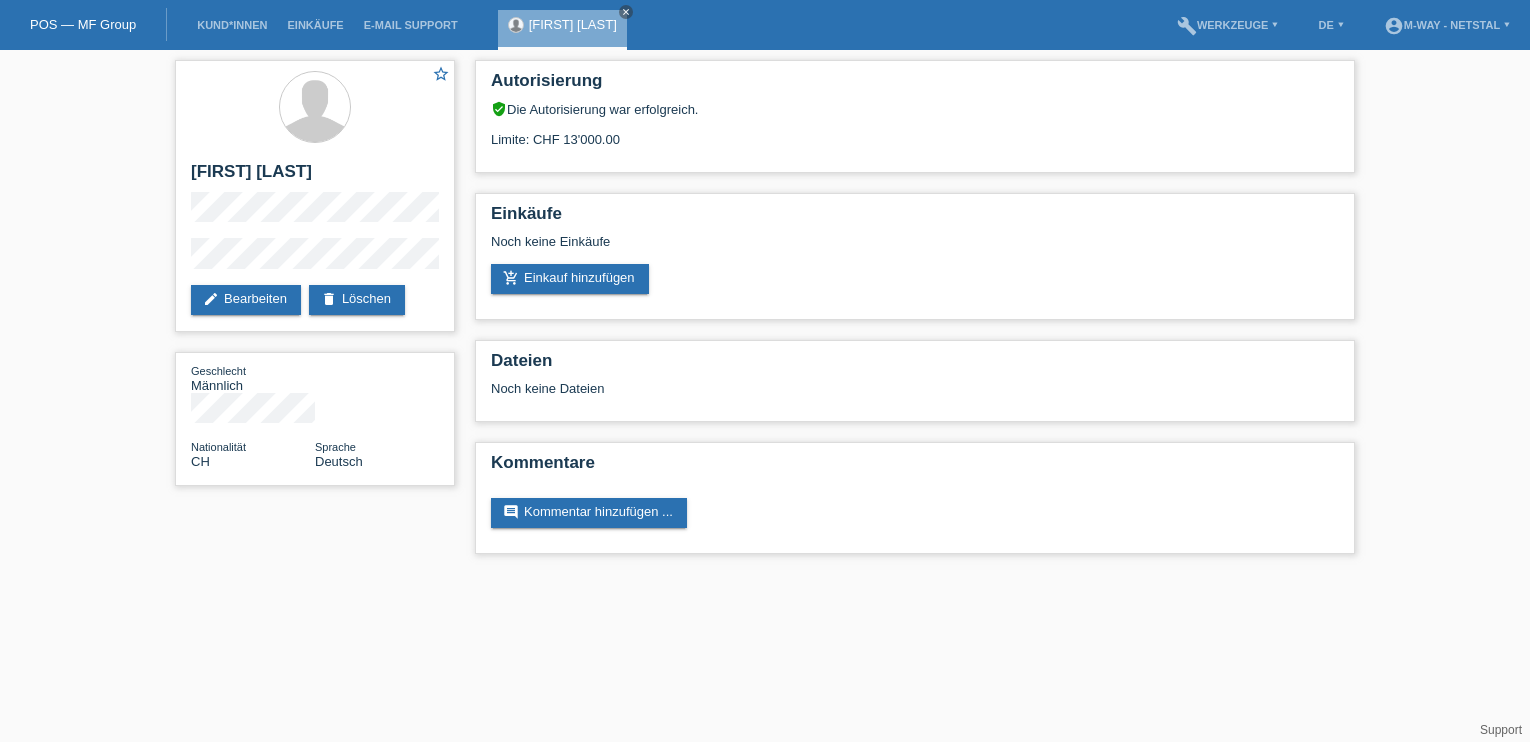 scroll, scrollTop: 0, scrollLeft: 0, axis: both 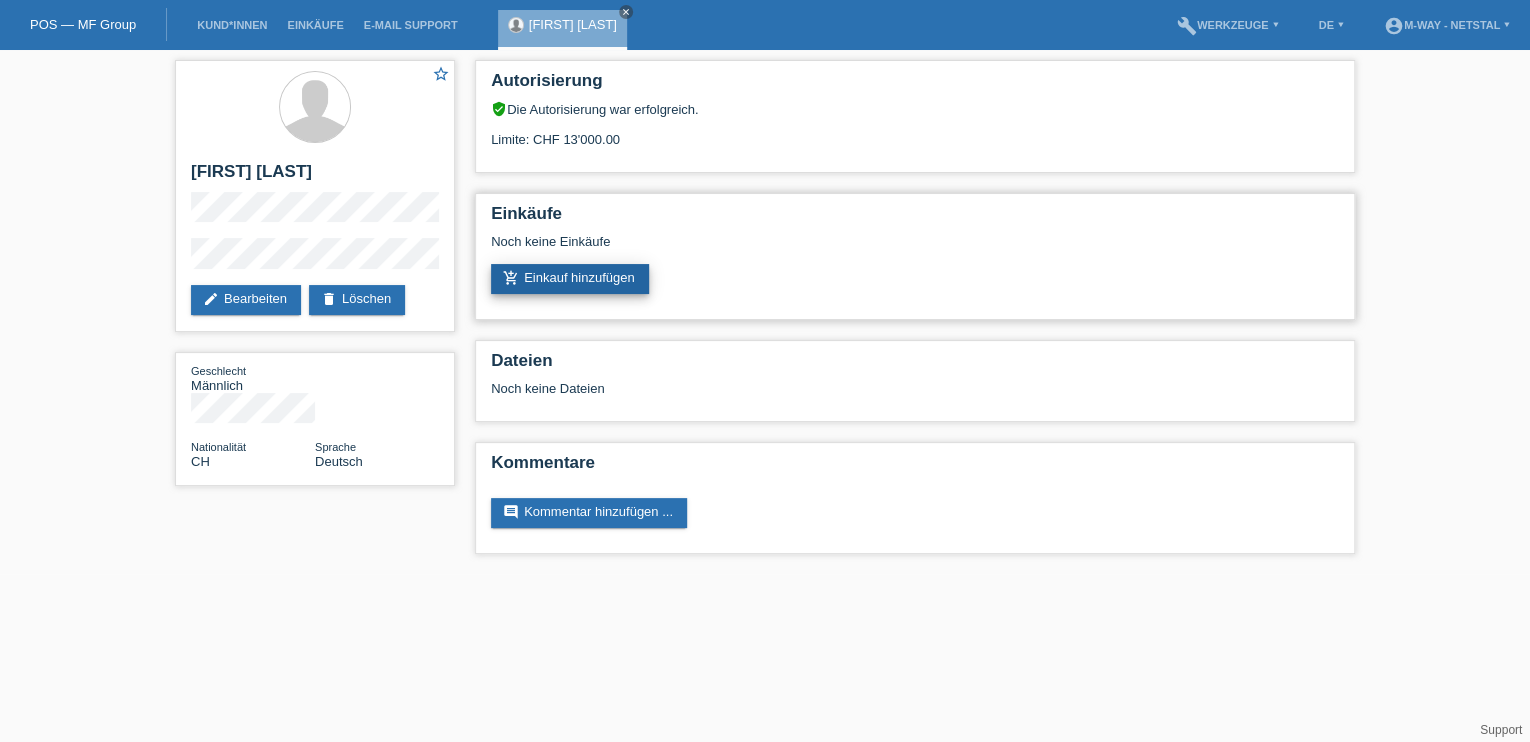 click on "add_shopping_cart  Einkauf hinzufügen" at bounding box center [570, 279] 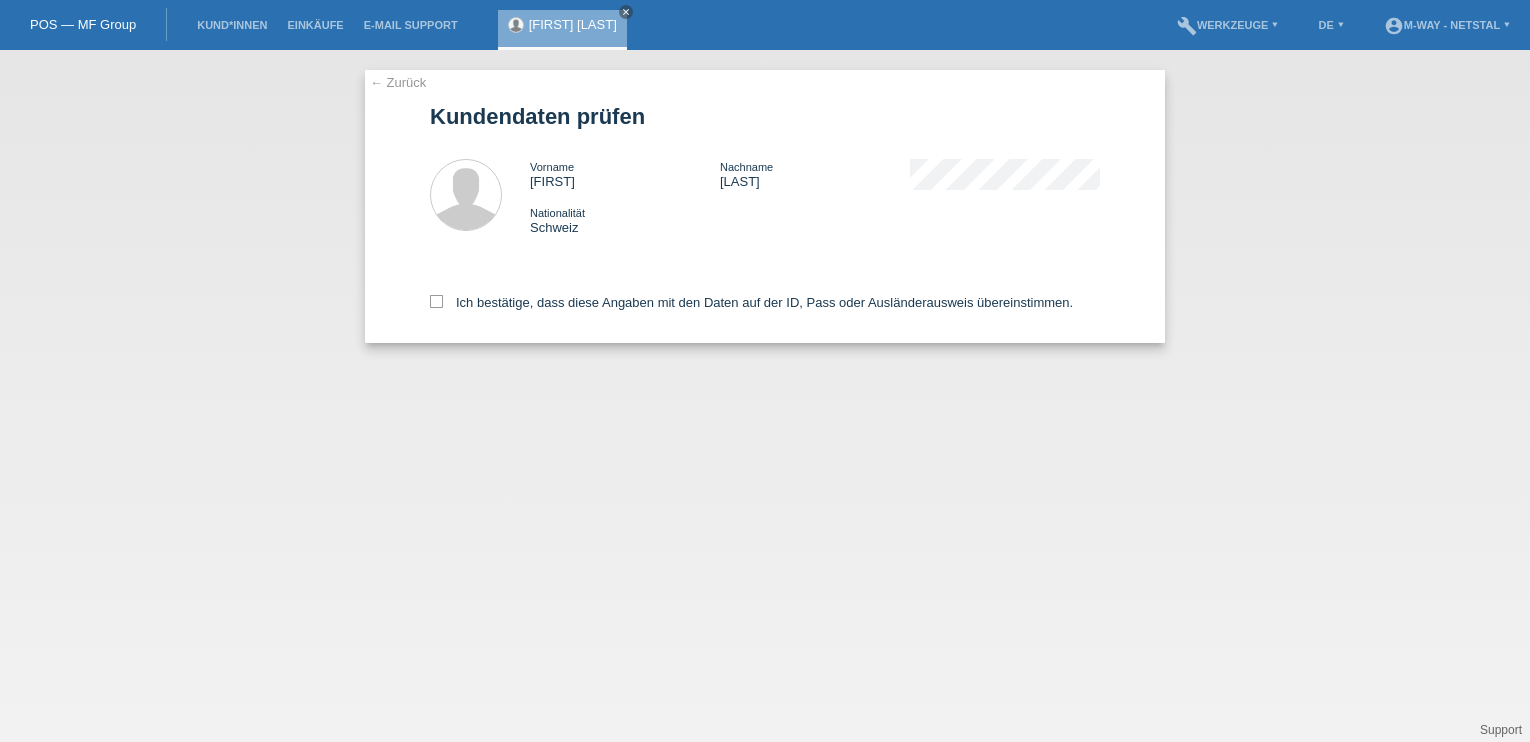 scroll, scrollTop: 0, scrollLeft: 0, axis: both 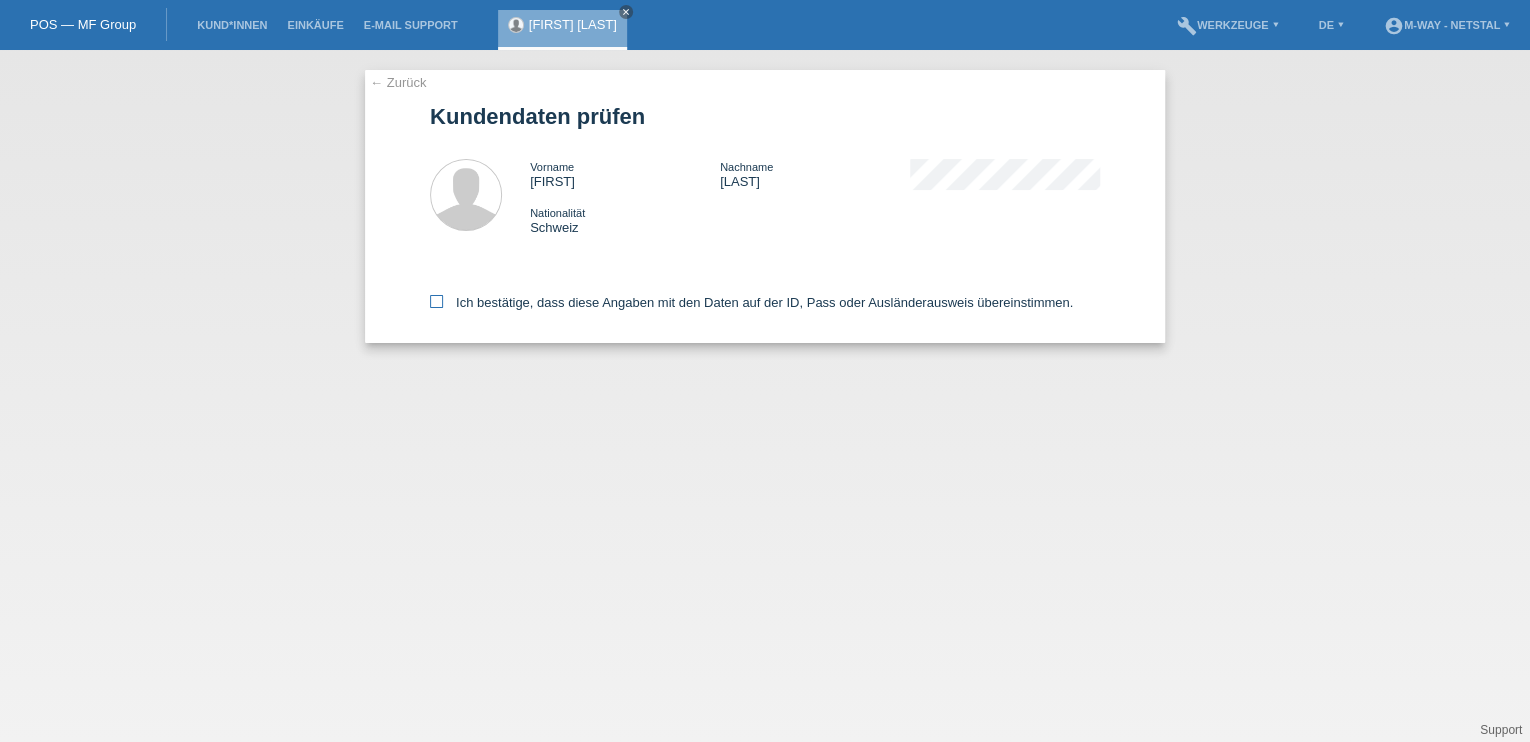click on "Ich bestätige, dass diese Angaben mit den Daten auf der ID, Pass oder Ausländerausweis übereinstimmen." at bounding box center (751, 302) 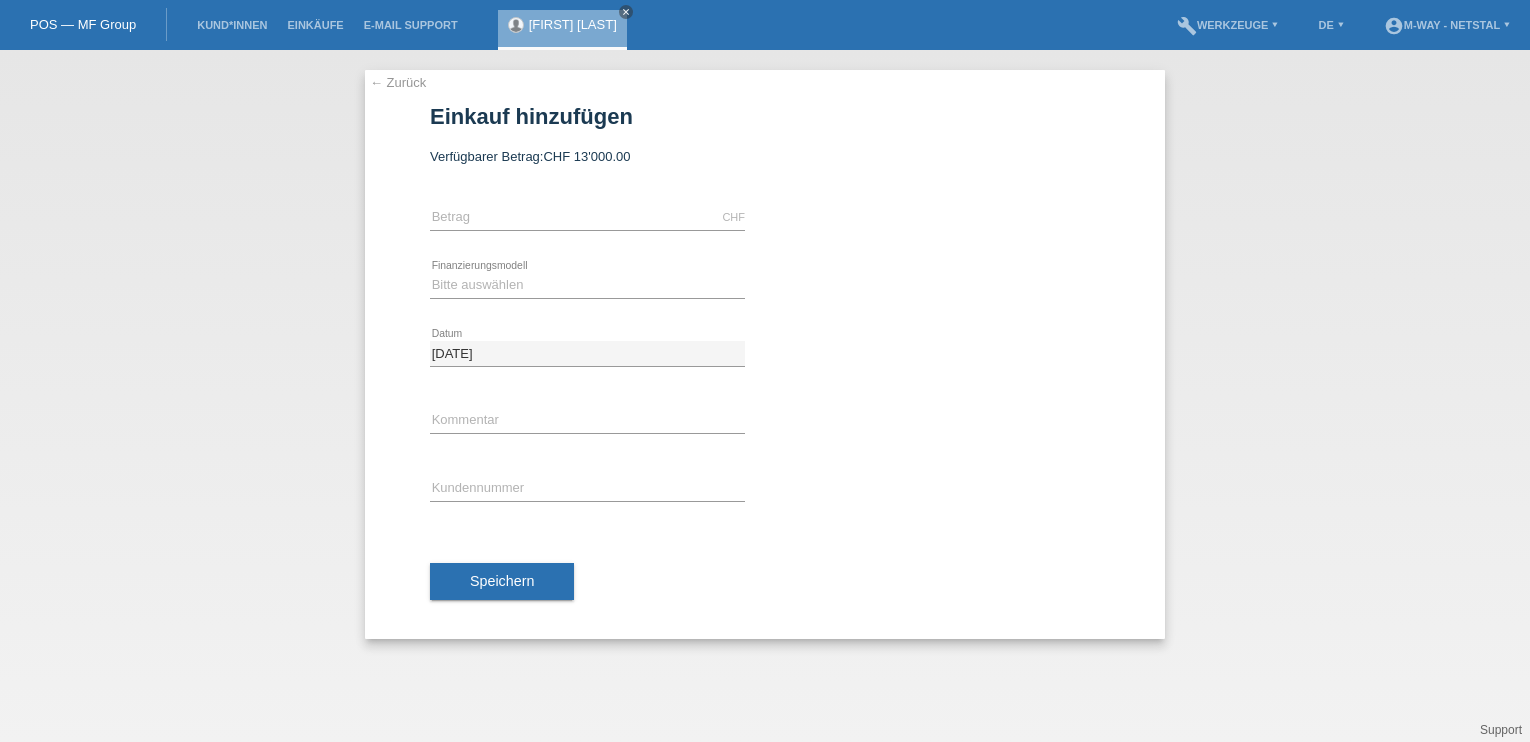 scroll, scrollTop: 0, scrollLeft: 0, axis: both 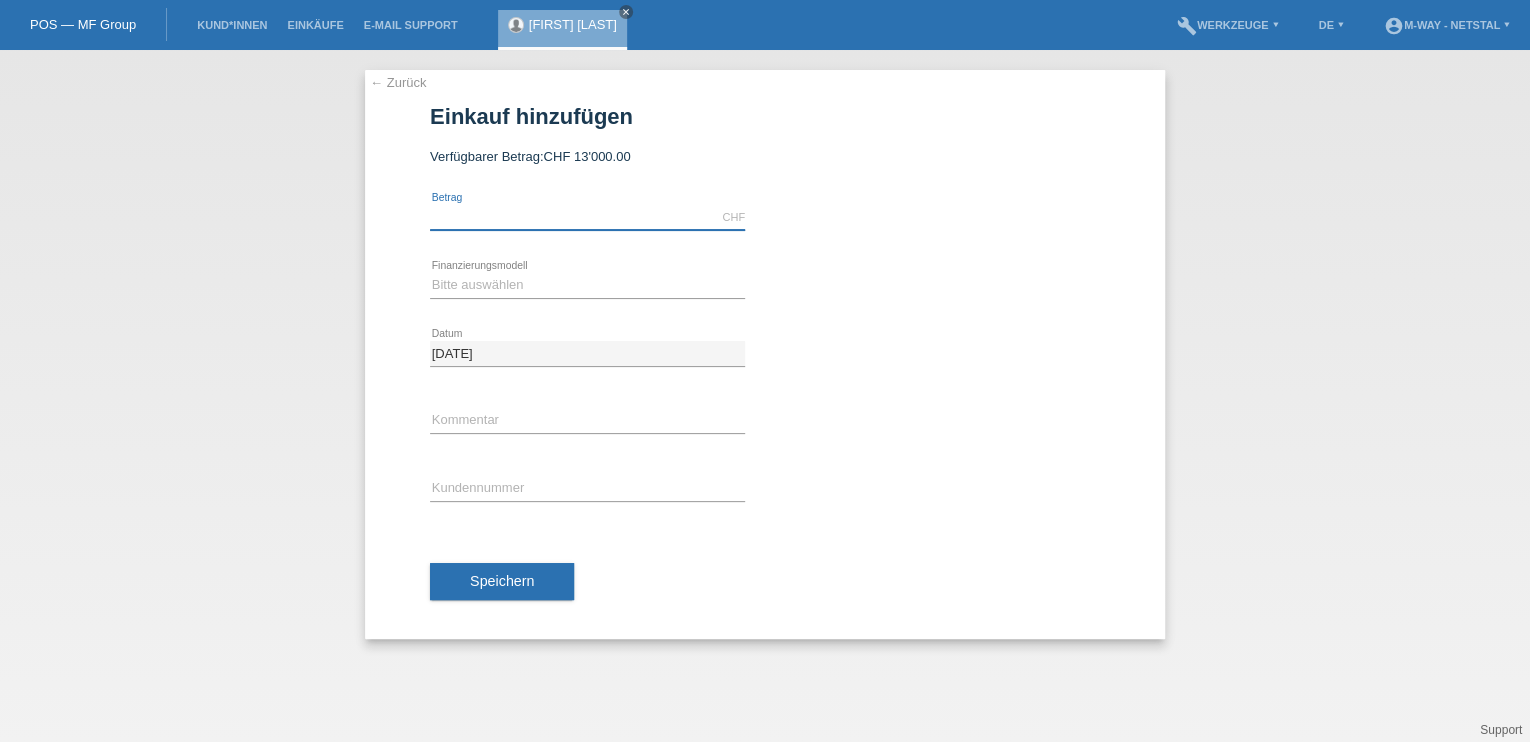click at bounding box center (587, 217) 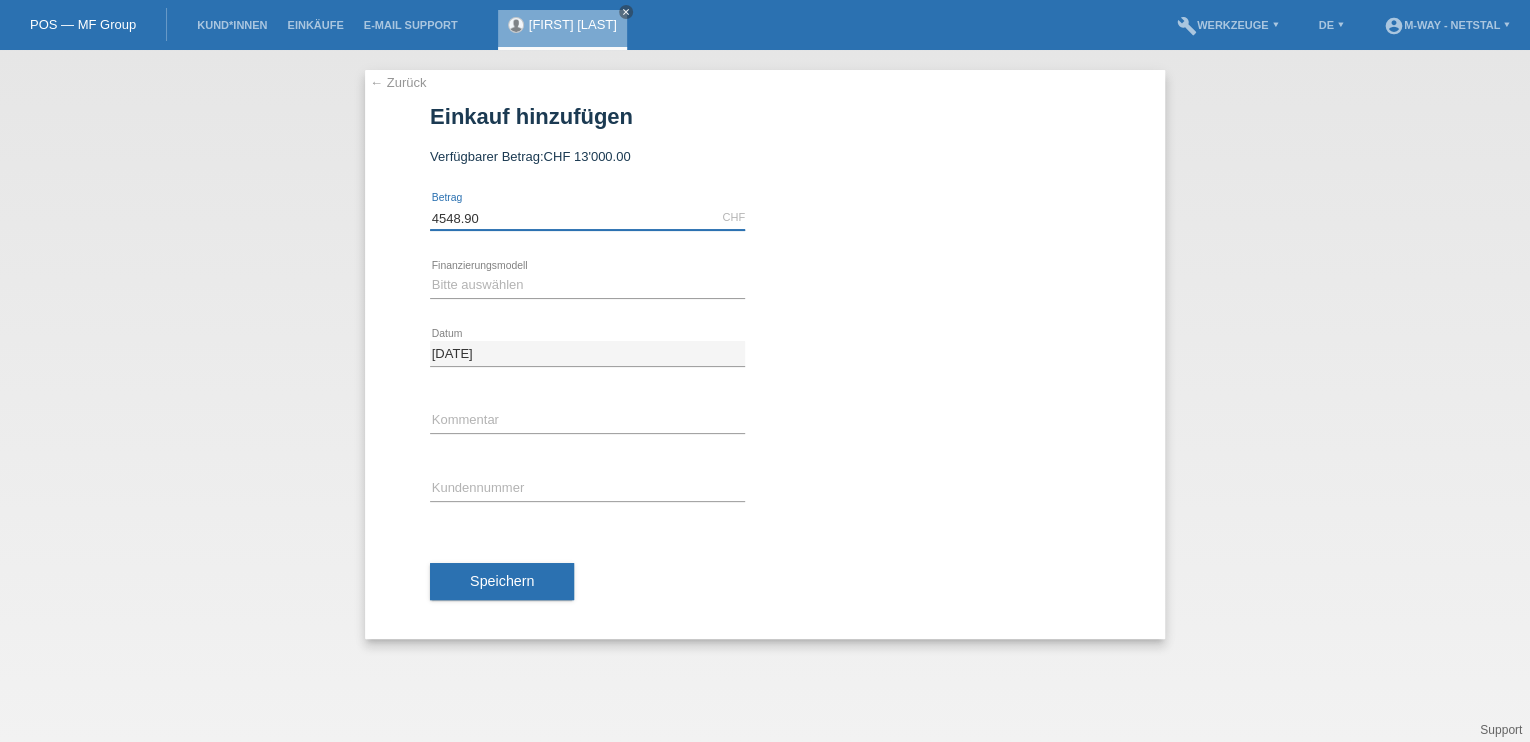 type on "4548.90" 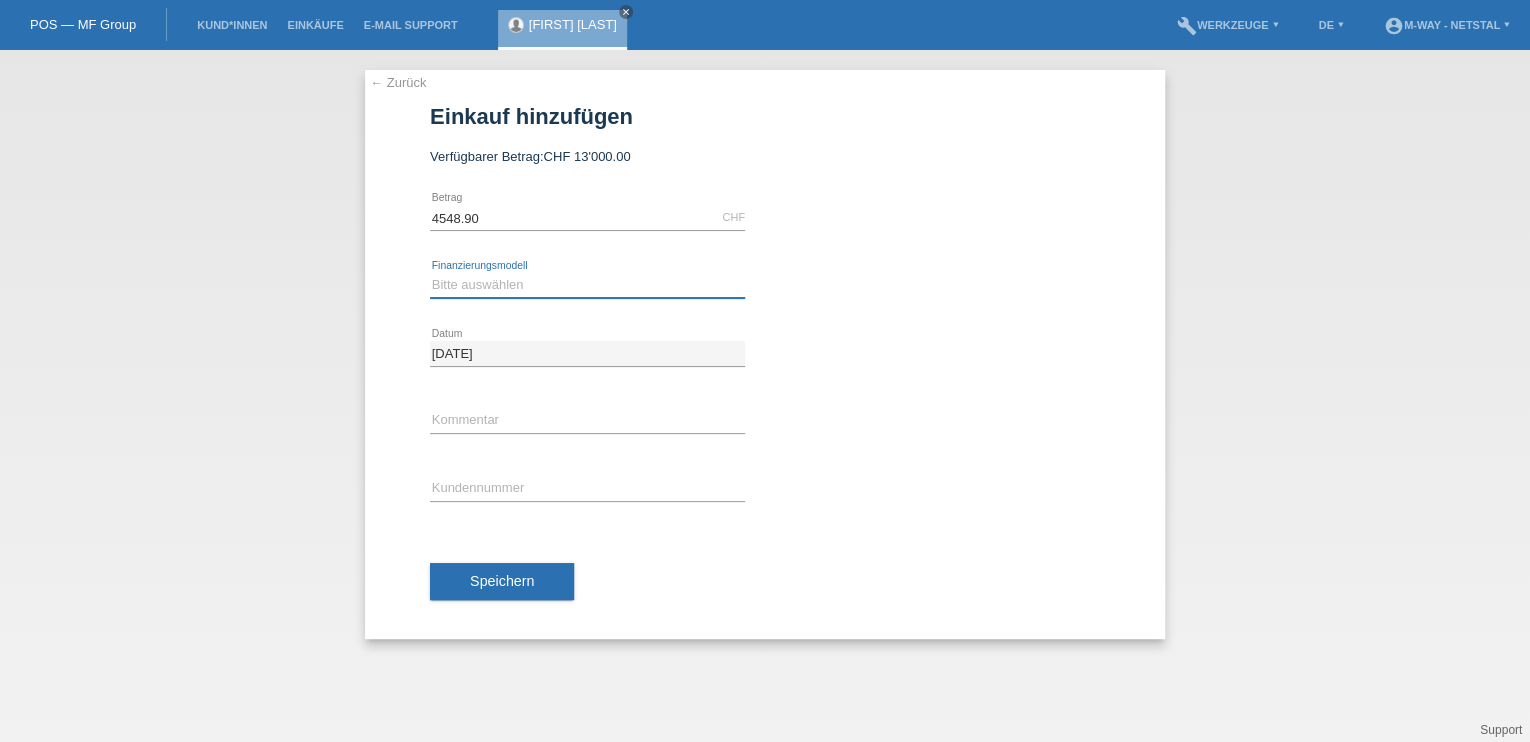 click on "Bitte auswählen
Fixe Raten
Kauf auf Rechnung mit Teilzahlungsoption" at bounding box center (587, 285) 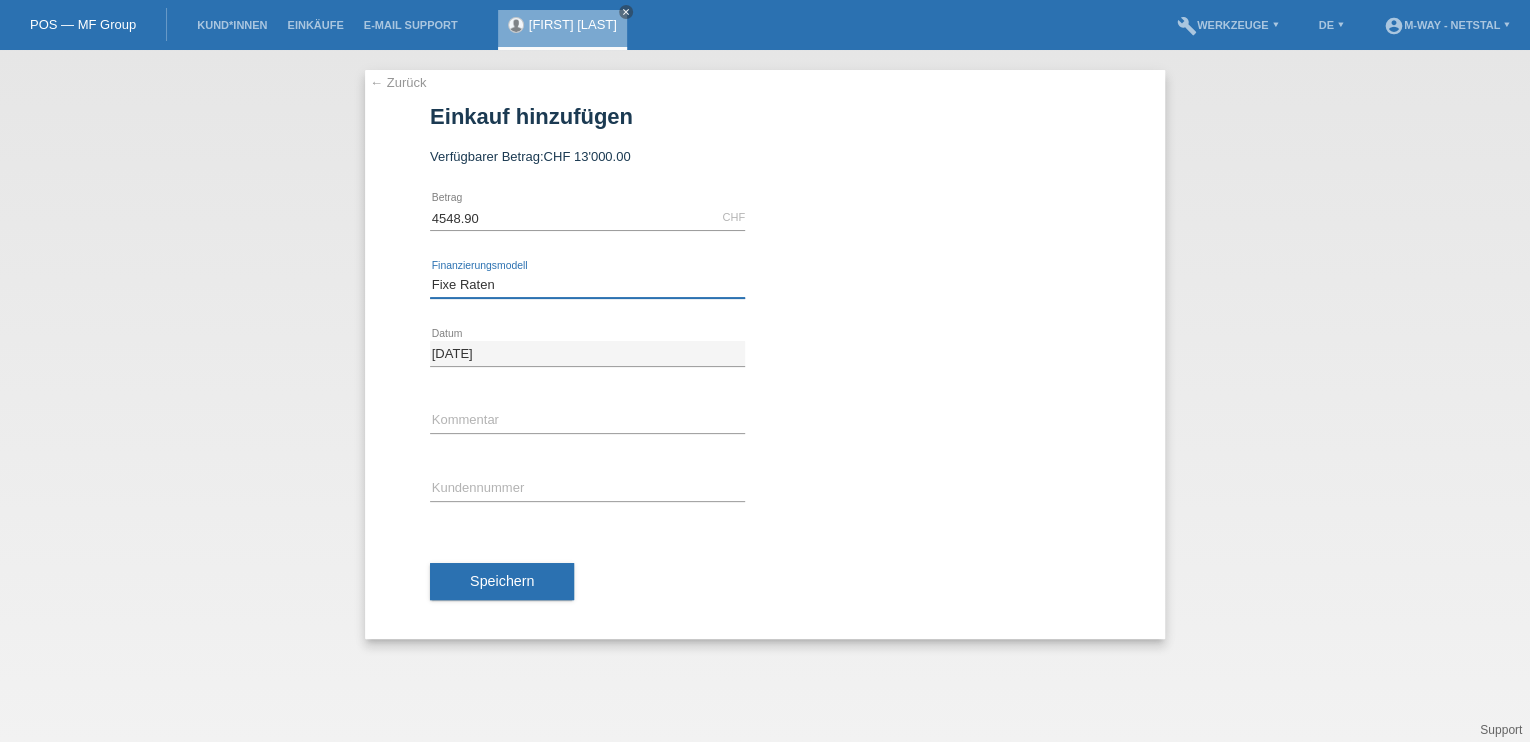 click on "Bitte auswählen
Fixe Raten
Kauf auf Rechnung mit Teilzahlungsoption" at bounding box center (587, 285) 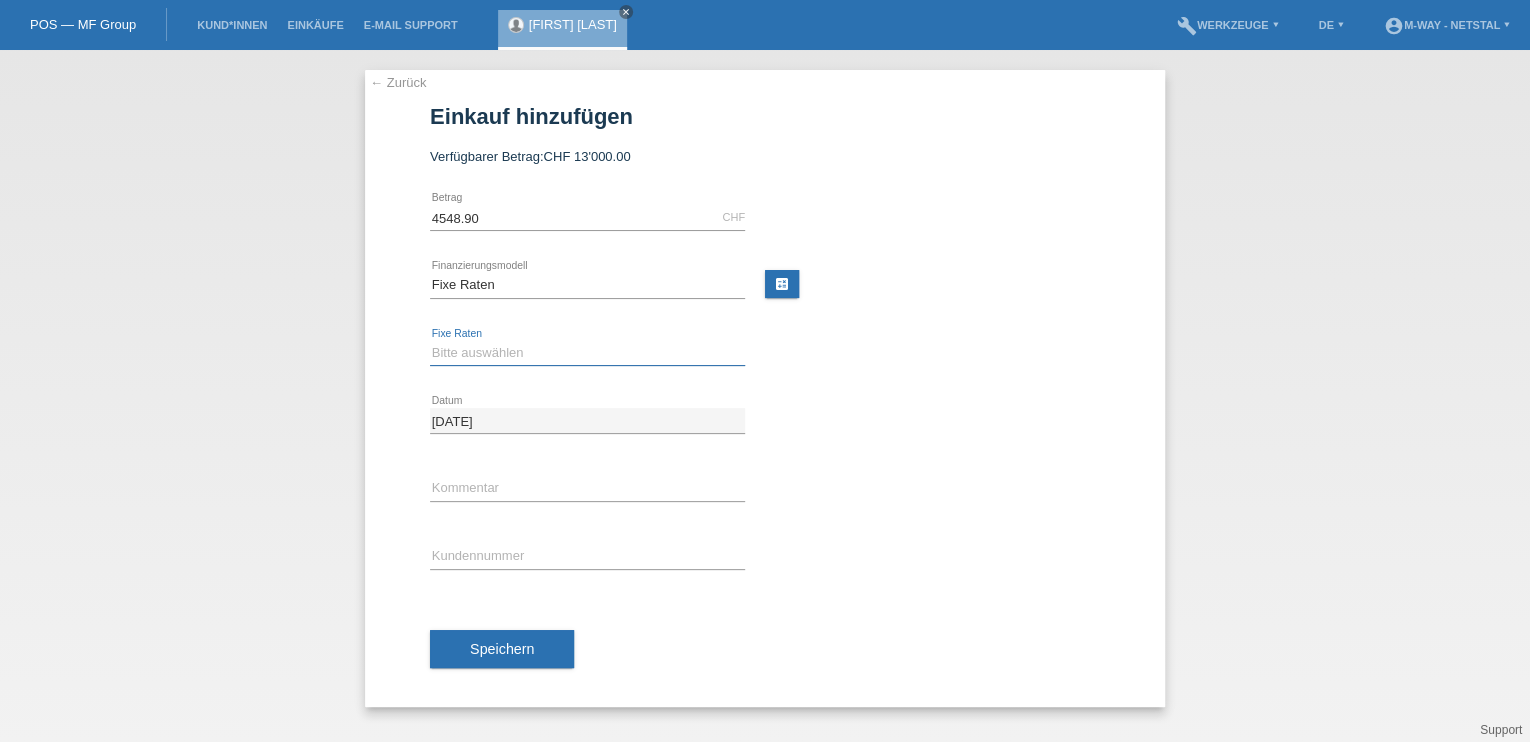 click on "Bitte auswählen
4 Raten
5 Raten
6 Raten
7 Raten
8 Raten
9 Raten
10 Raten
11 Raten" at bounding box center [587, 353] 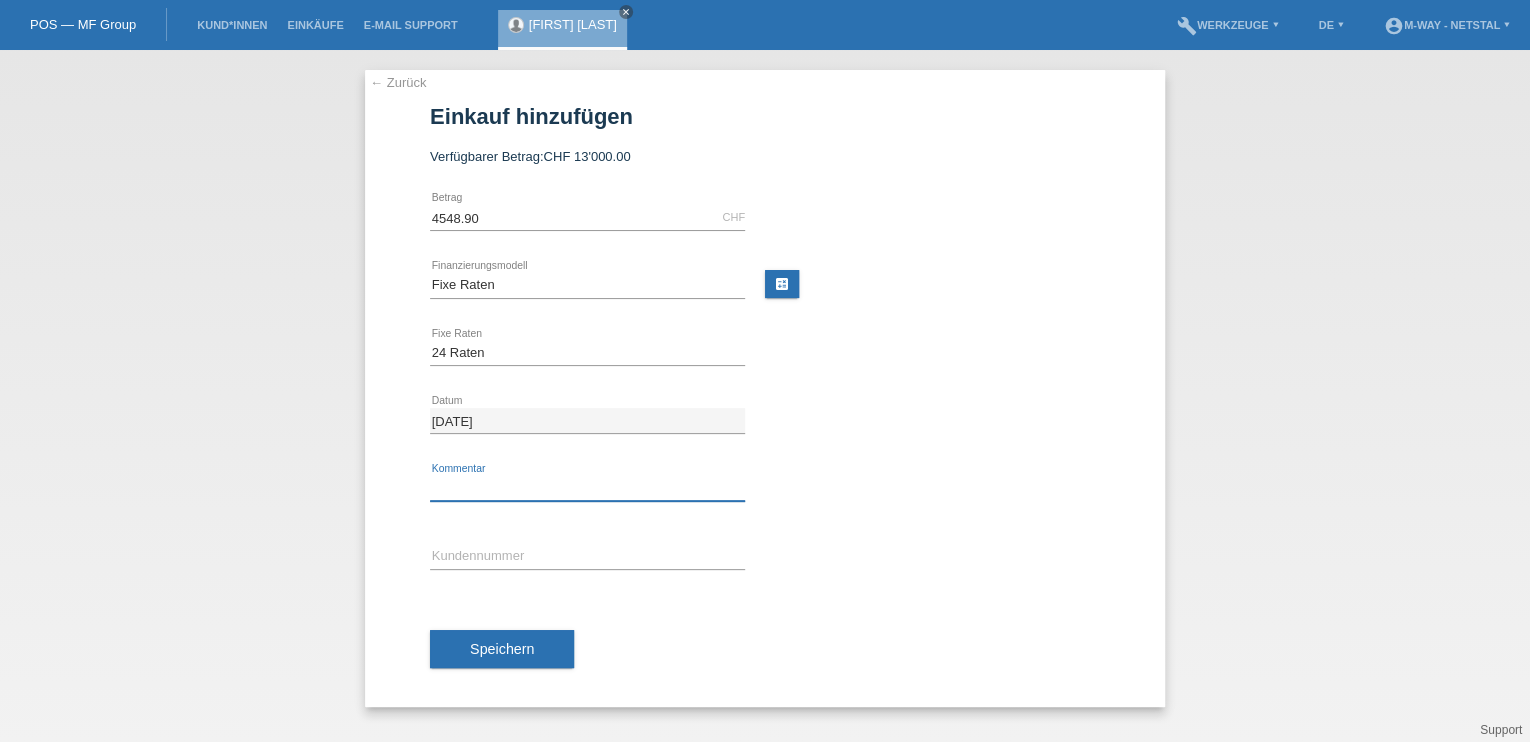click at bounding box center [587, 488] 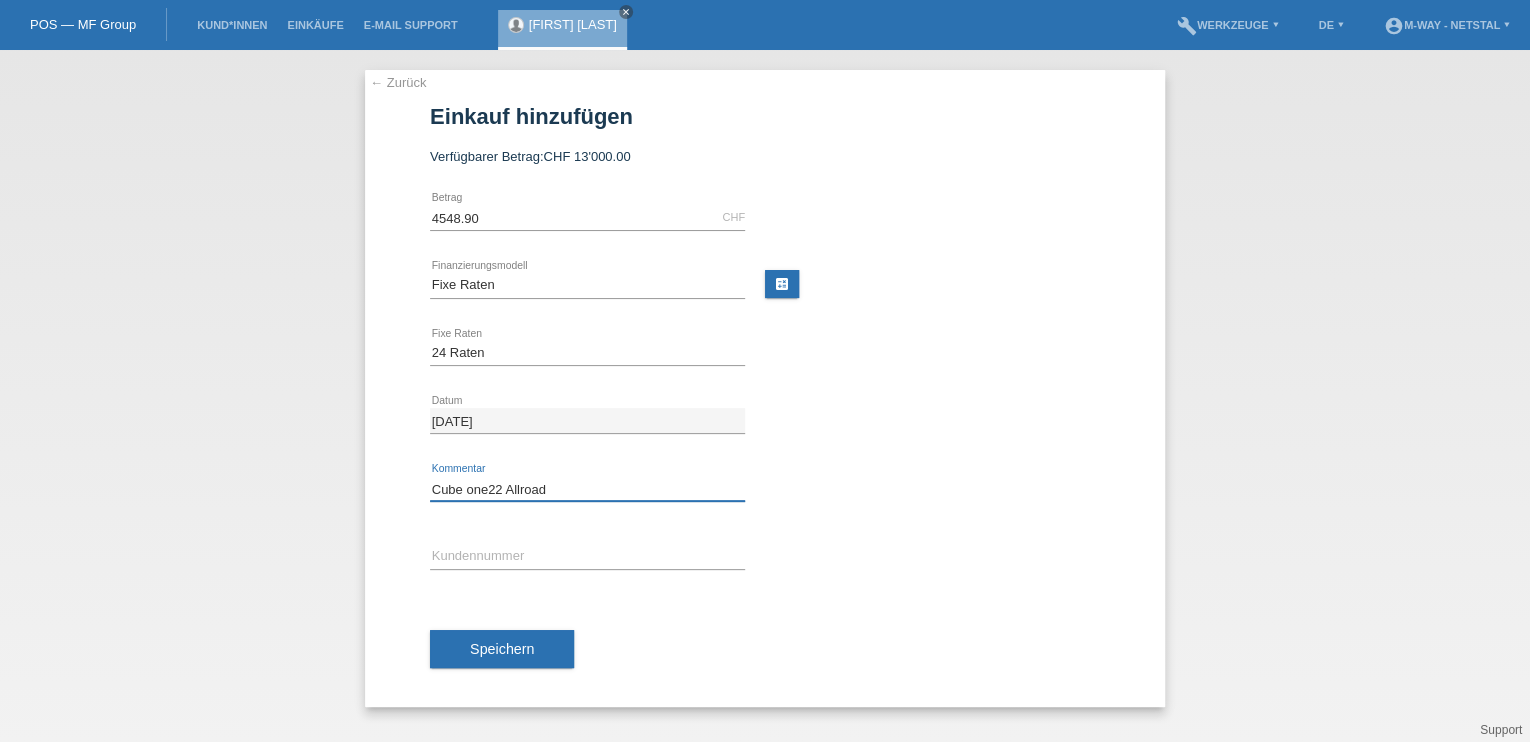 type on "Cube one22 Allroad" 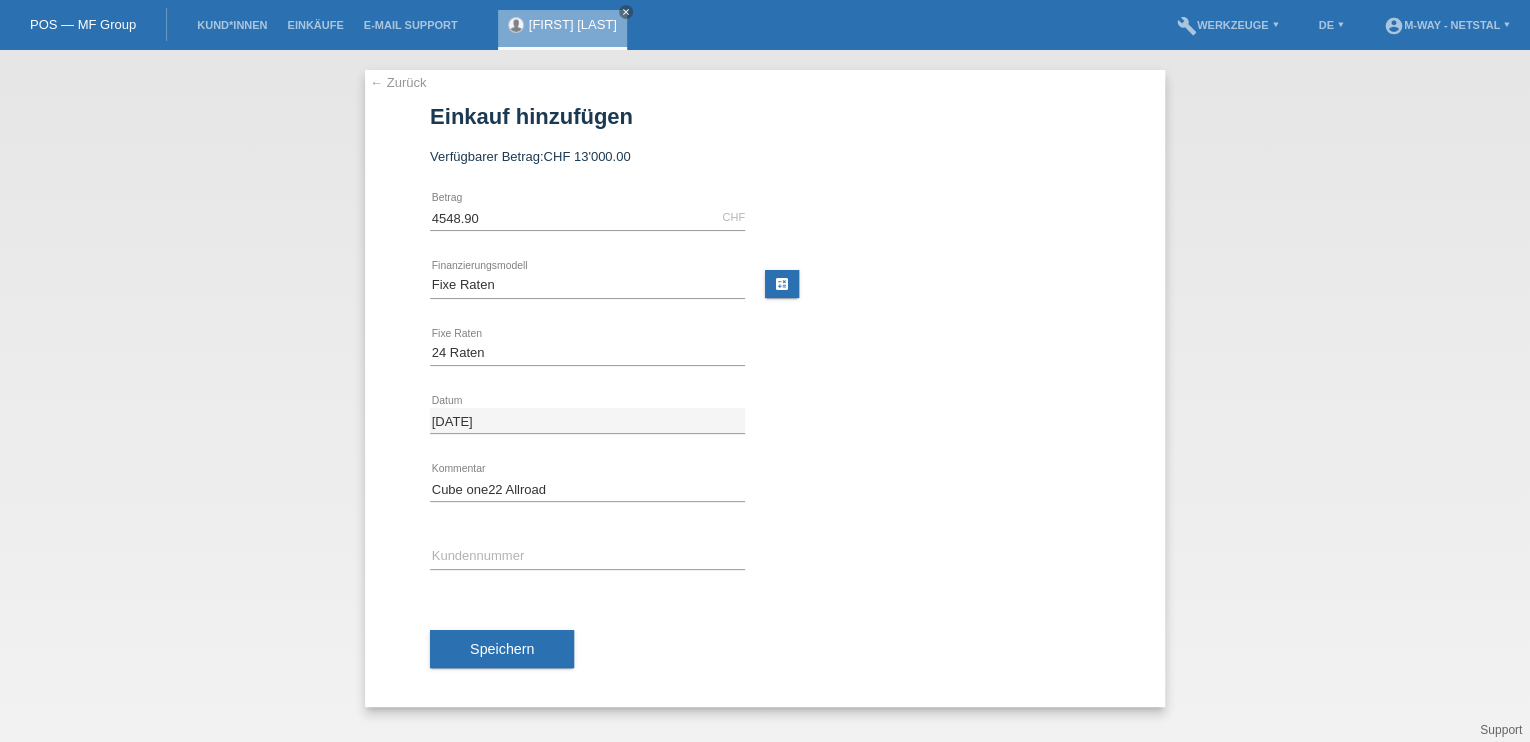 click on "error
Kundennummer" at bounding box center [587, 218] 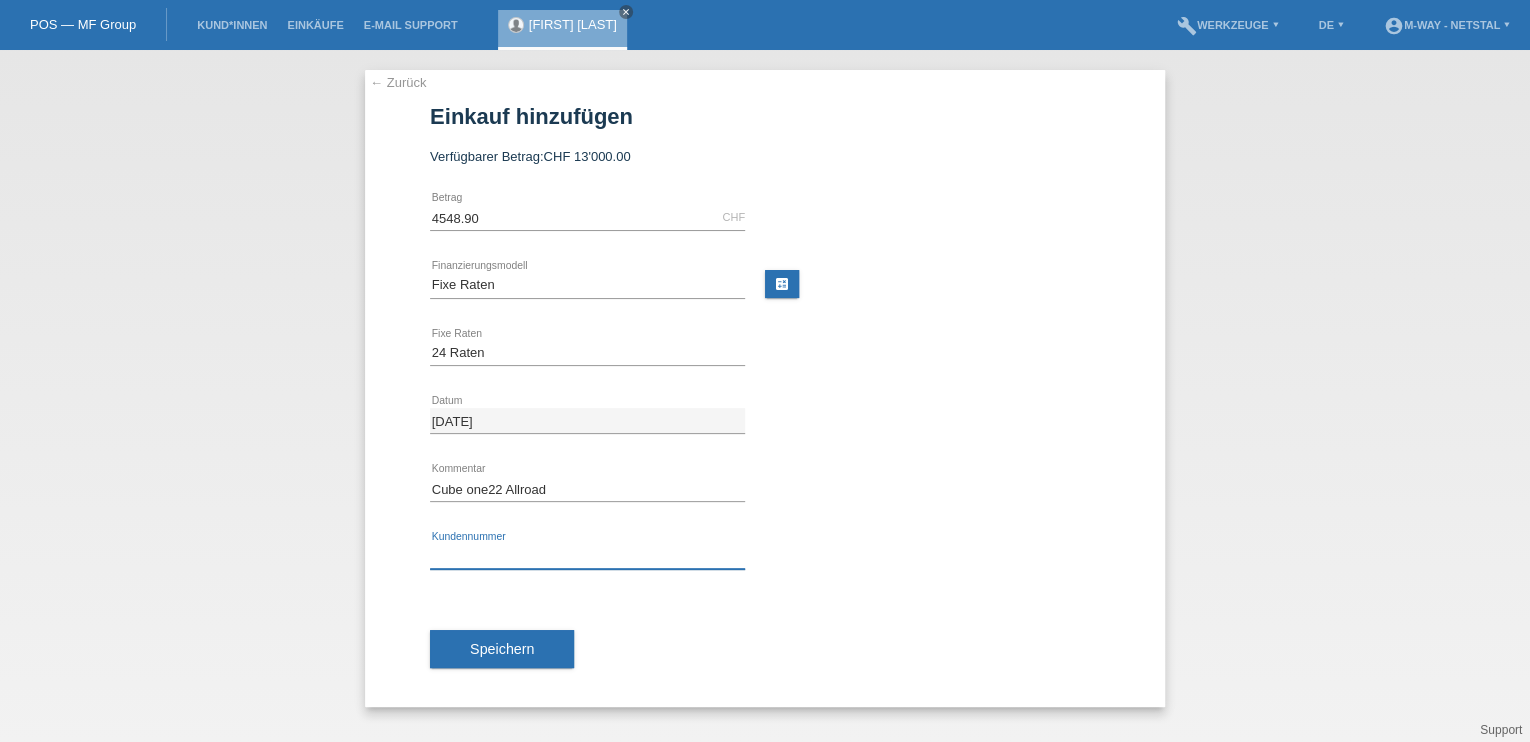 click at bounding box center [587, 556] 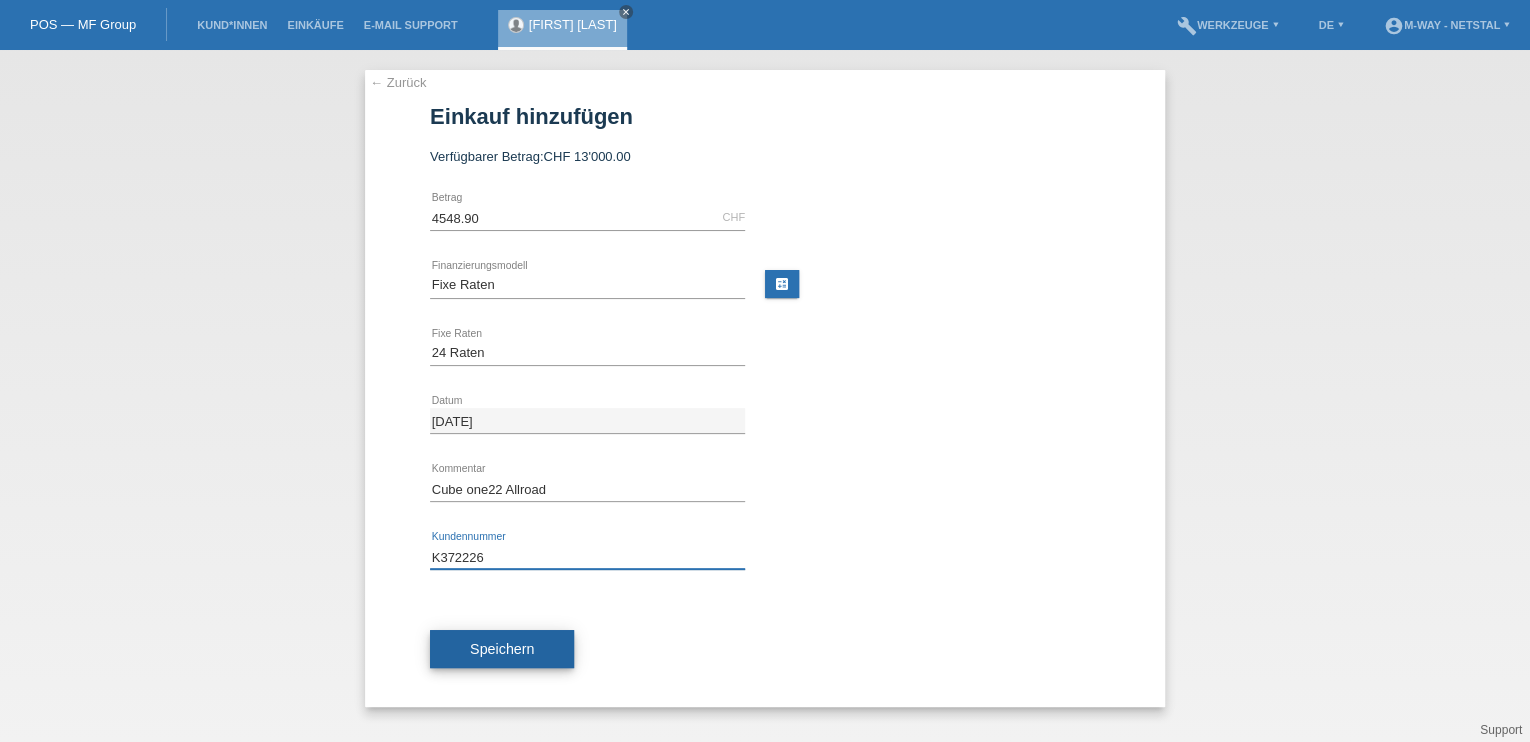 type on "[LICENSE]" 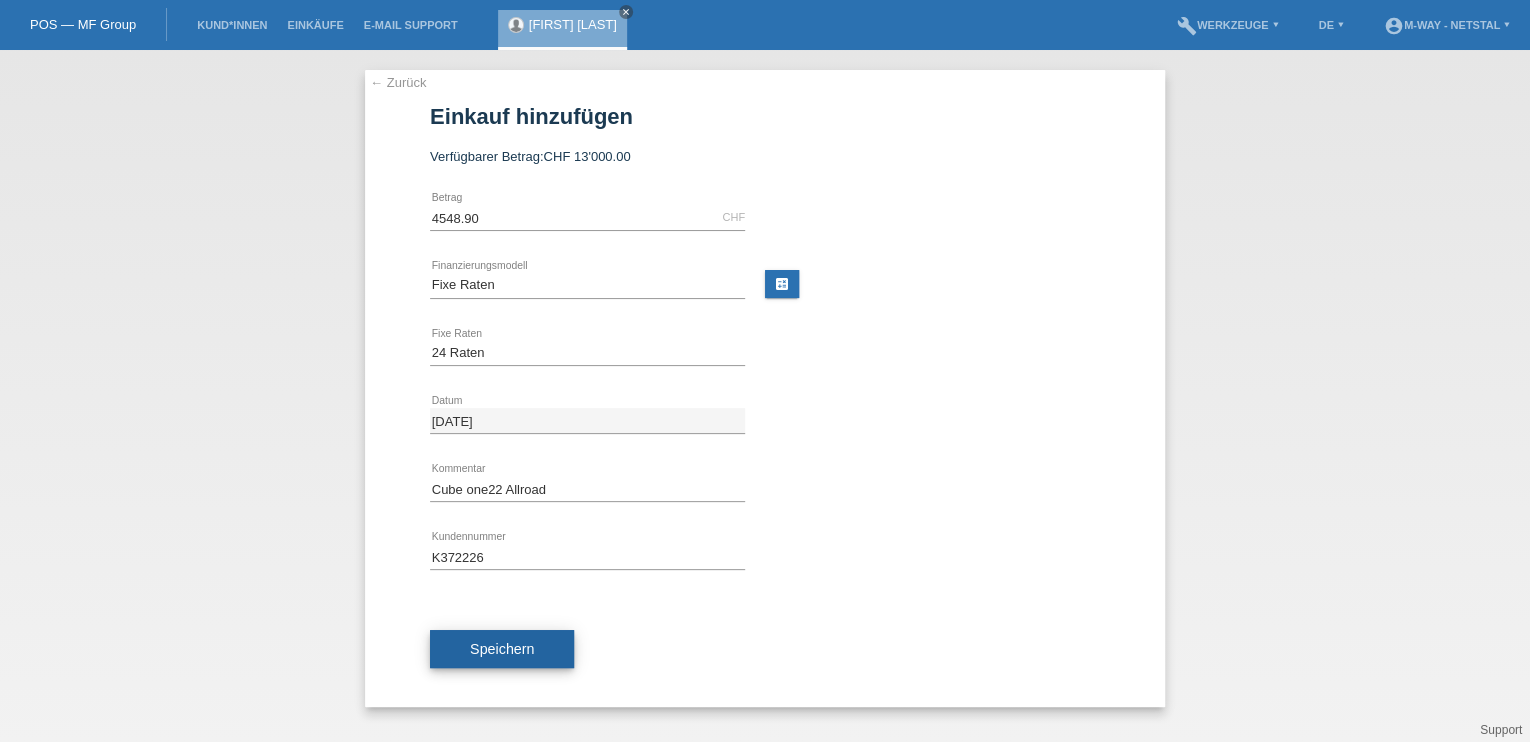 click on "Speichern" at bounding box center (502, 649) 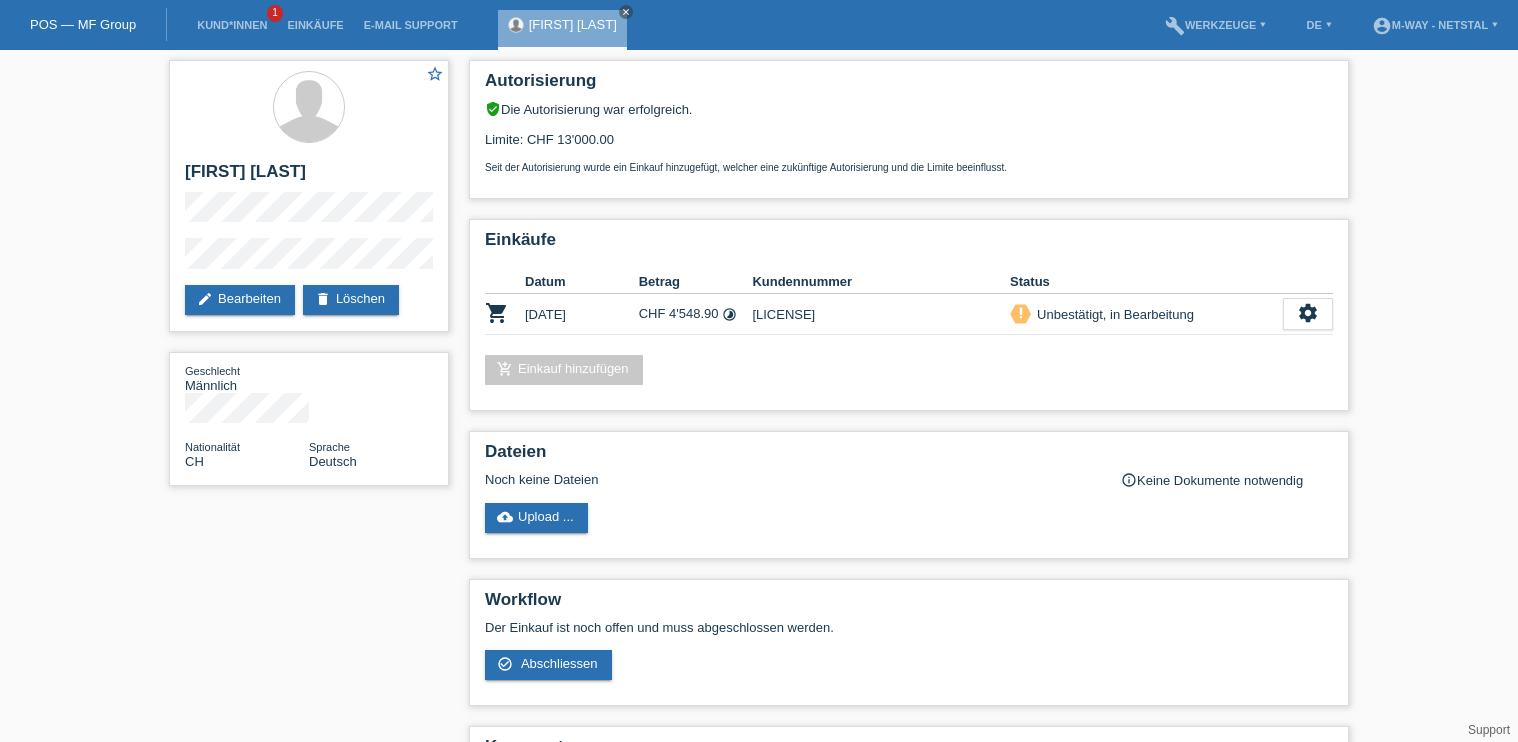 scroll, scrollTop: 0, scrollLeft: 0, axis: both 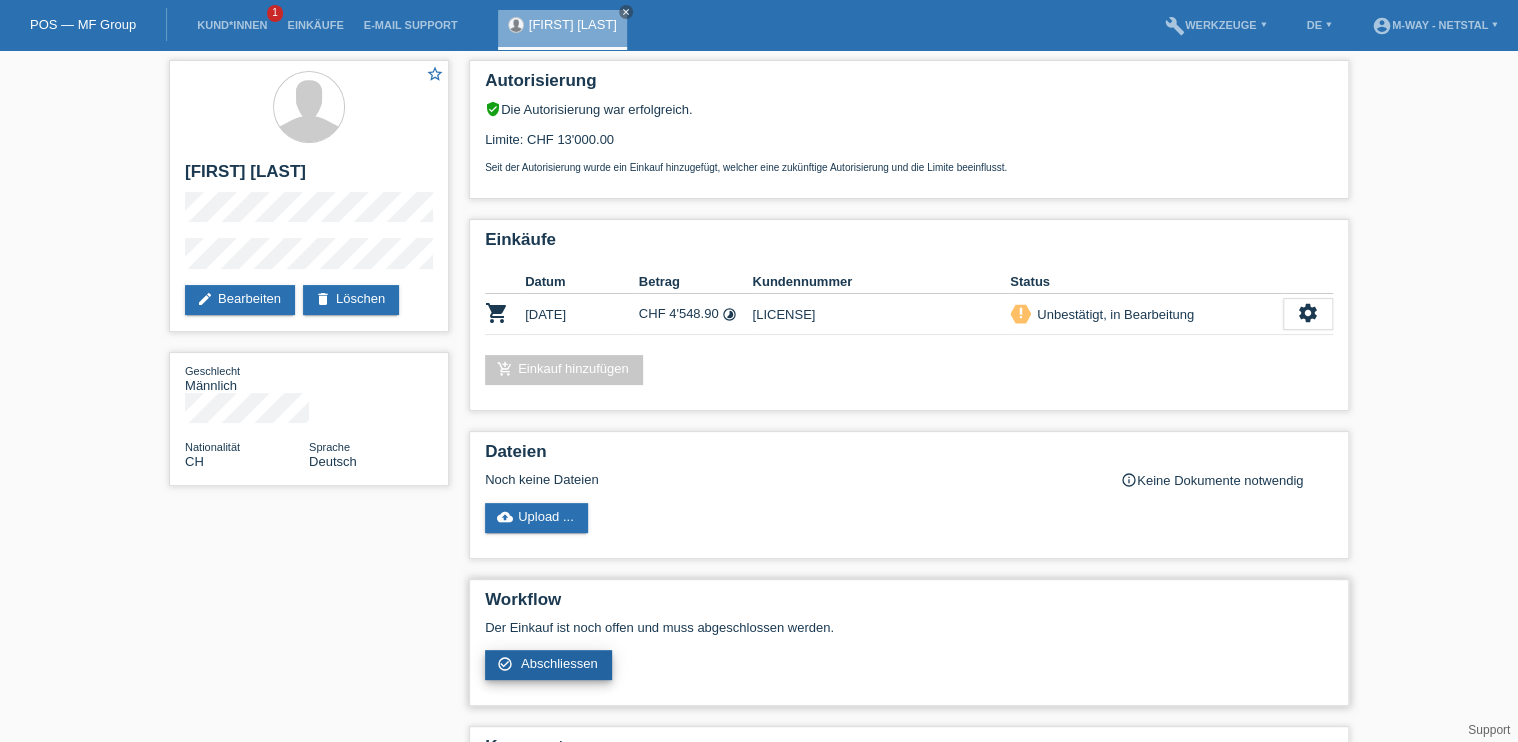 click on "Abschliessen" at bounding box center [559, 663] 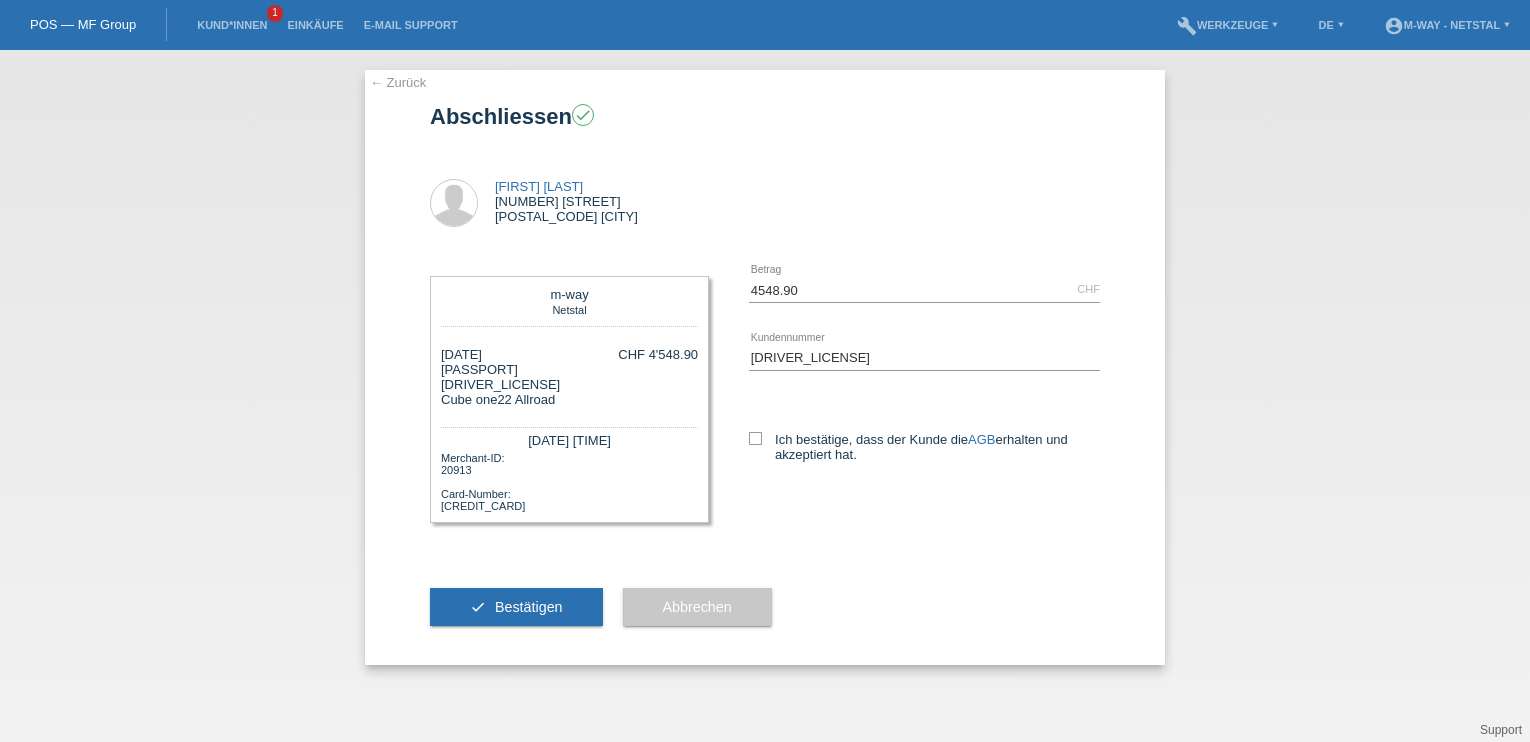 scroll, scrollTop: 0, scrollLeft: 0, axis: both 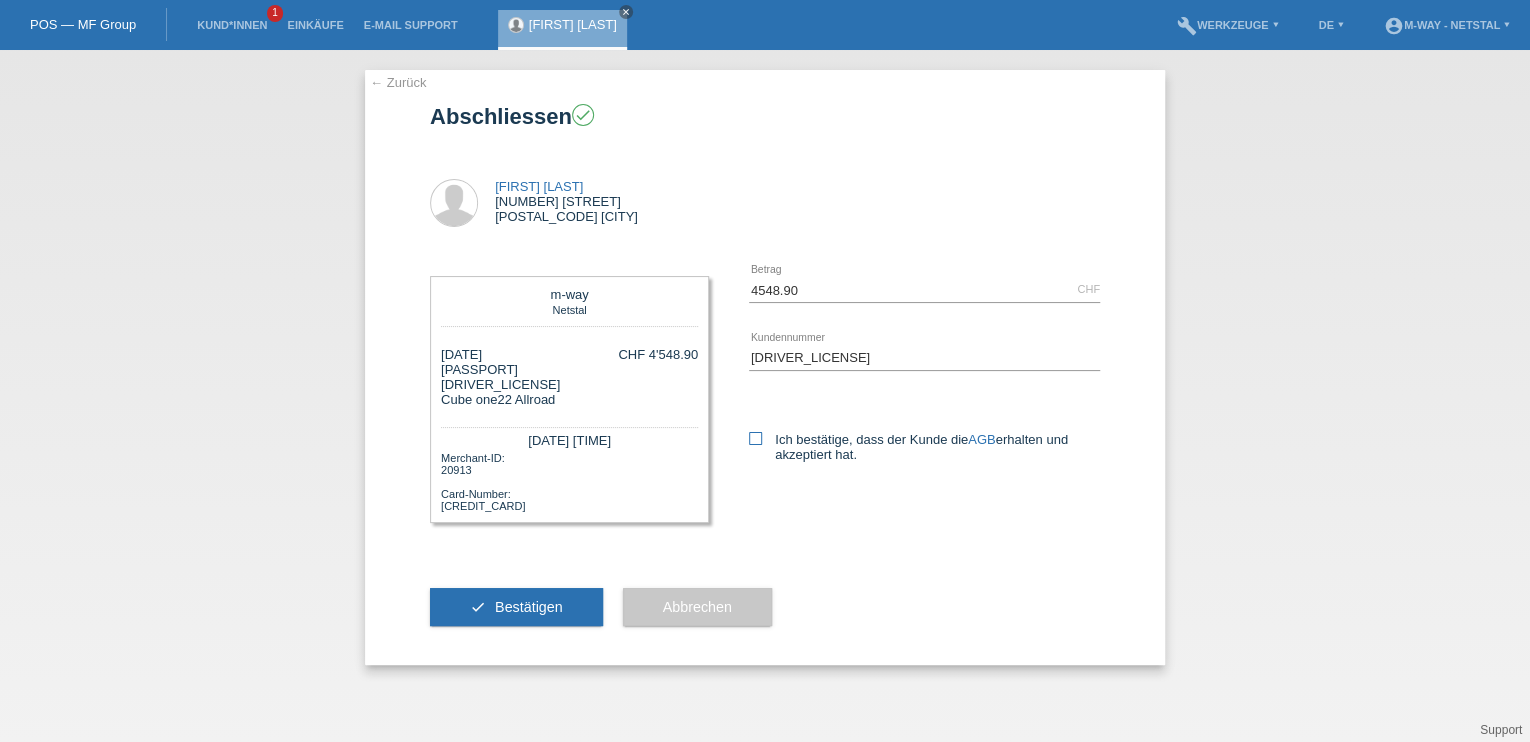 click at bounding box center (755, 438) 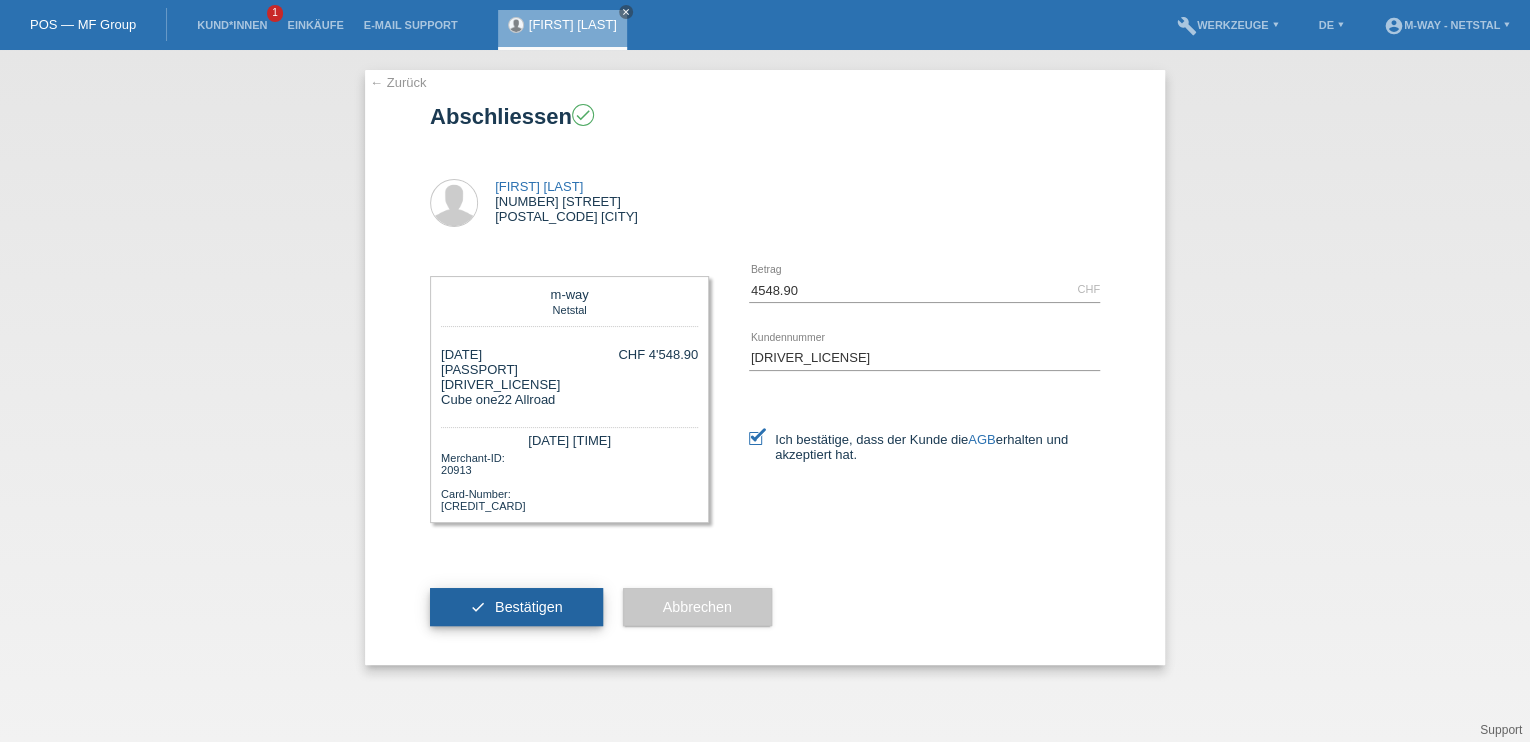 click on "Bestätigen" at bounding box center [529, 607] 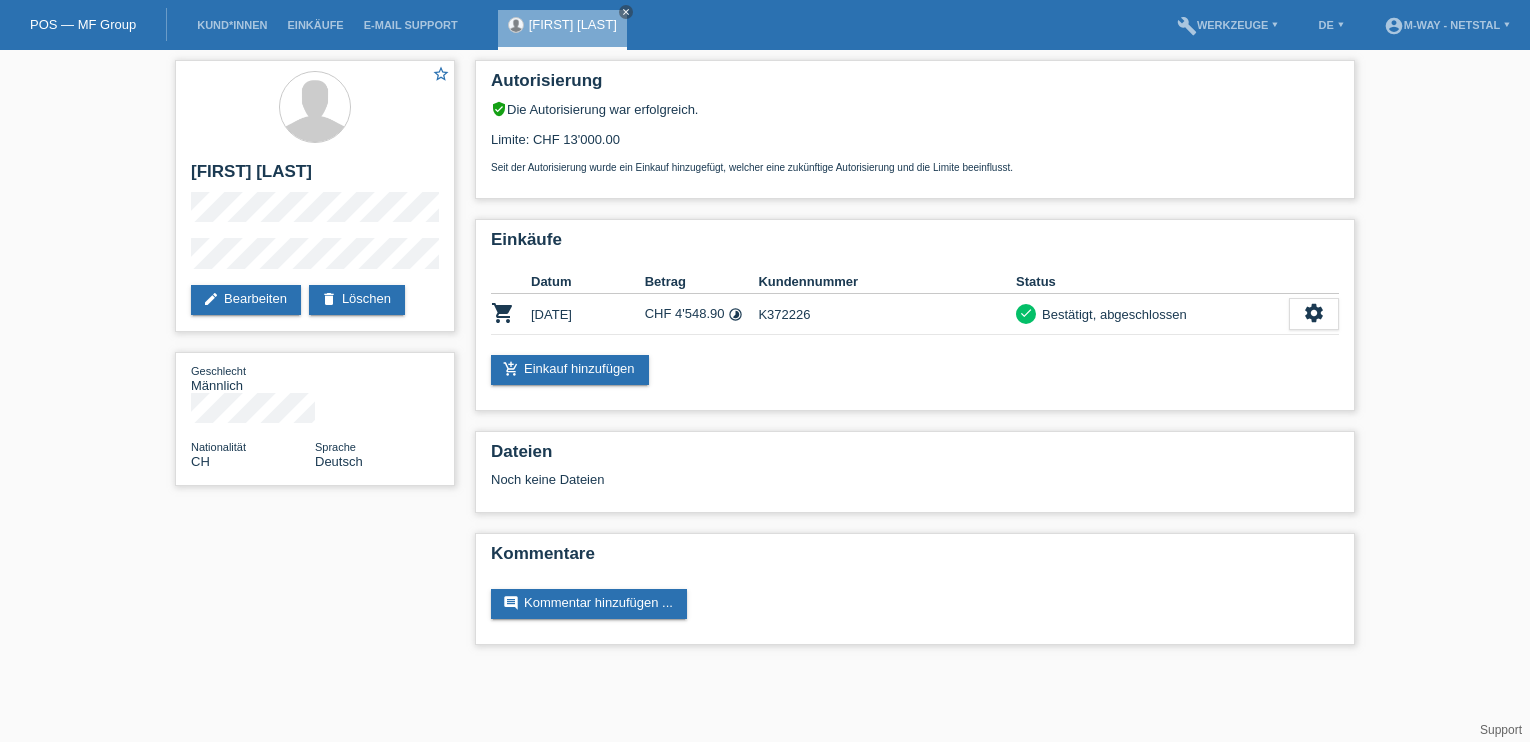 scroll, scrollTop: 0, scrollLeft: 0, axis: both 